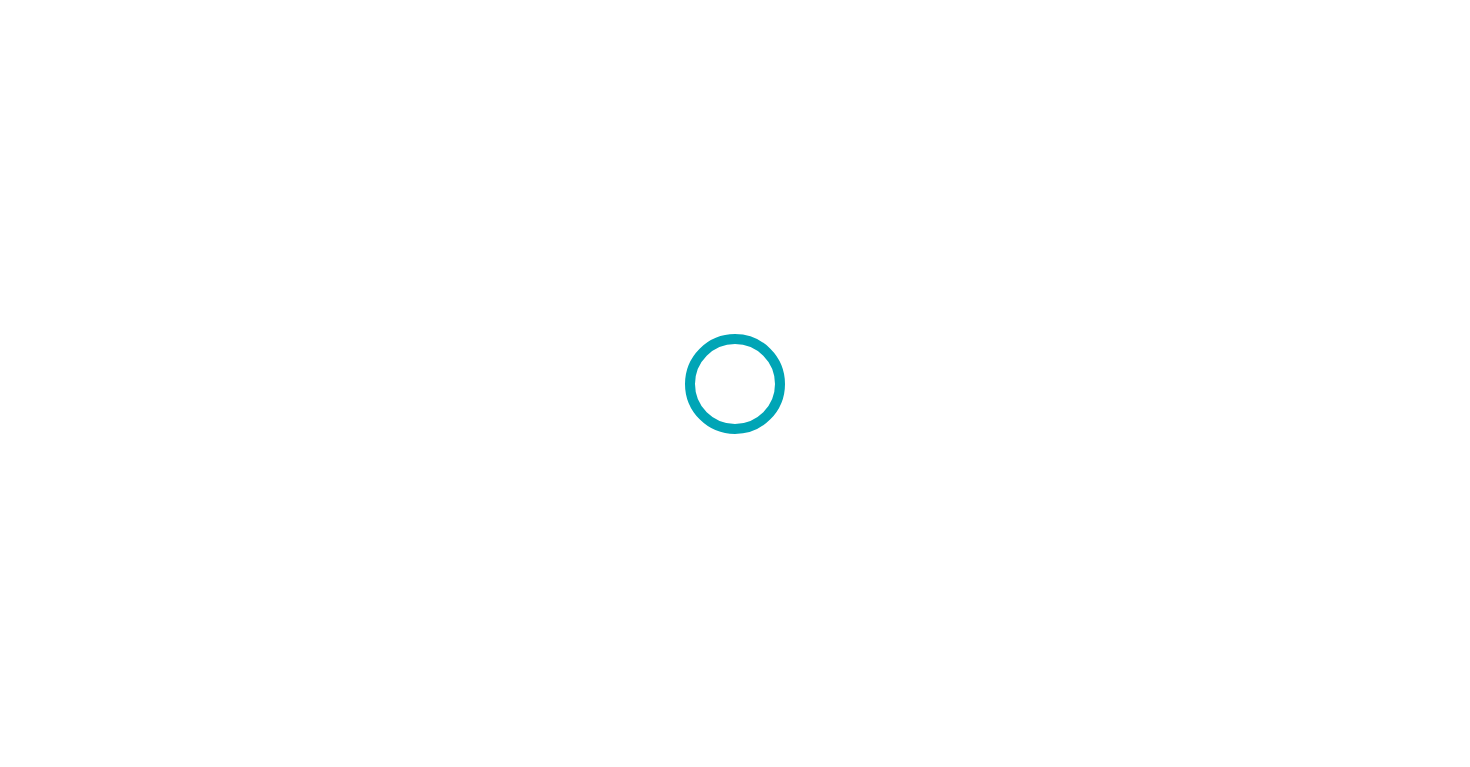 scroll, scrollTop: 0, scrollLeft: 0, axis: both 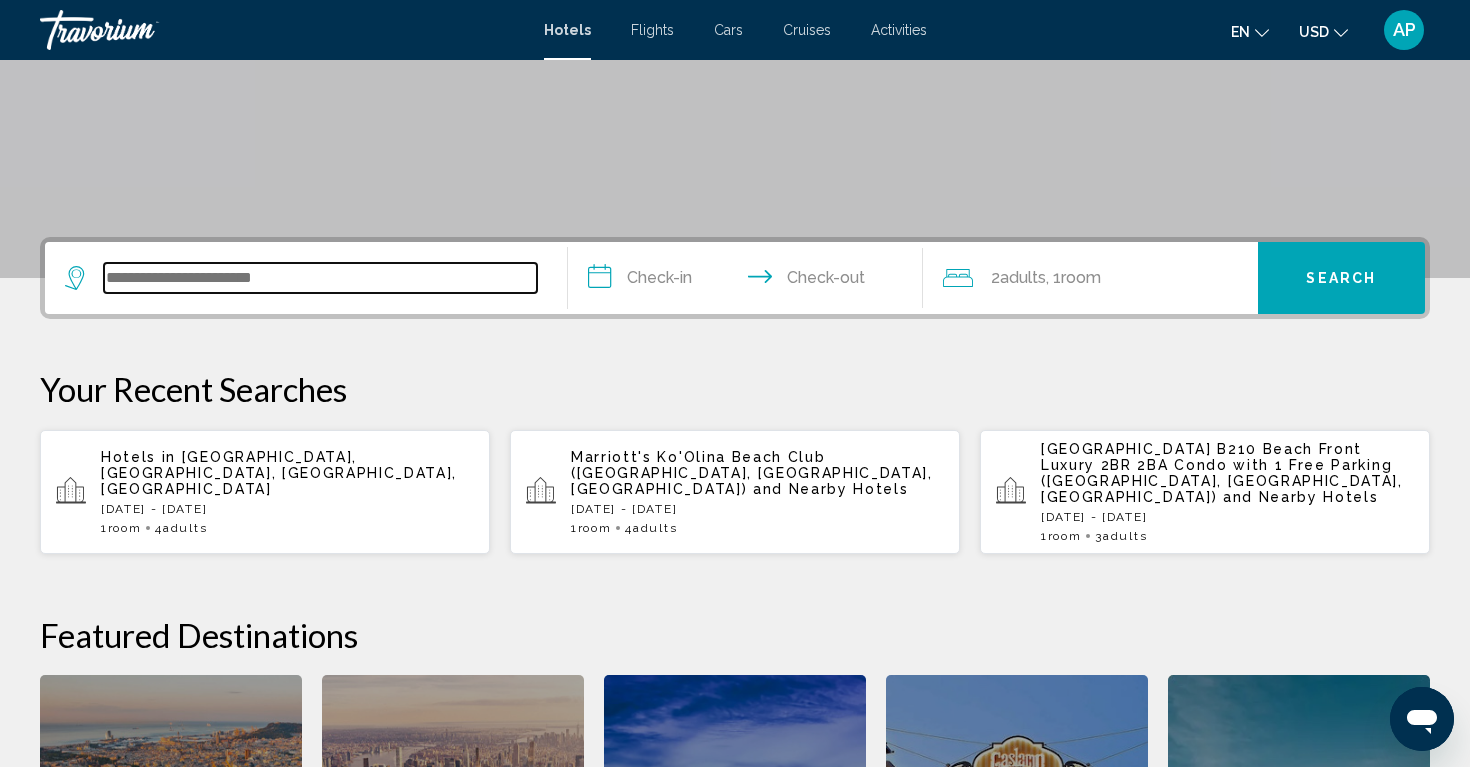 click at bounding box center [320, 278] 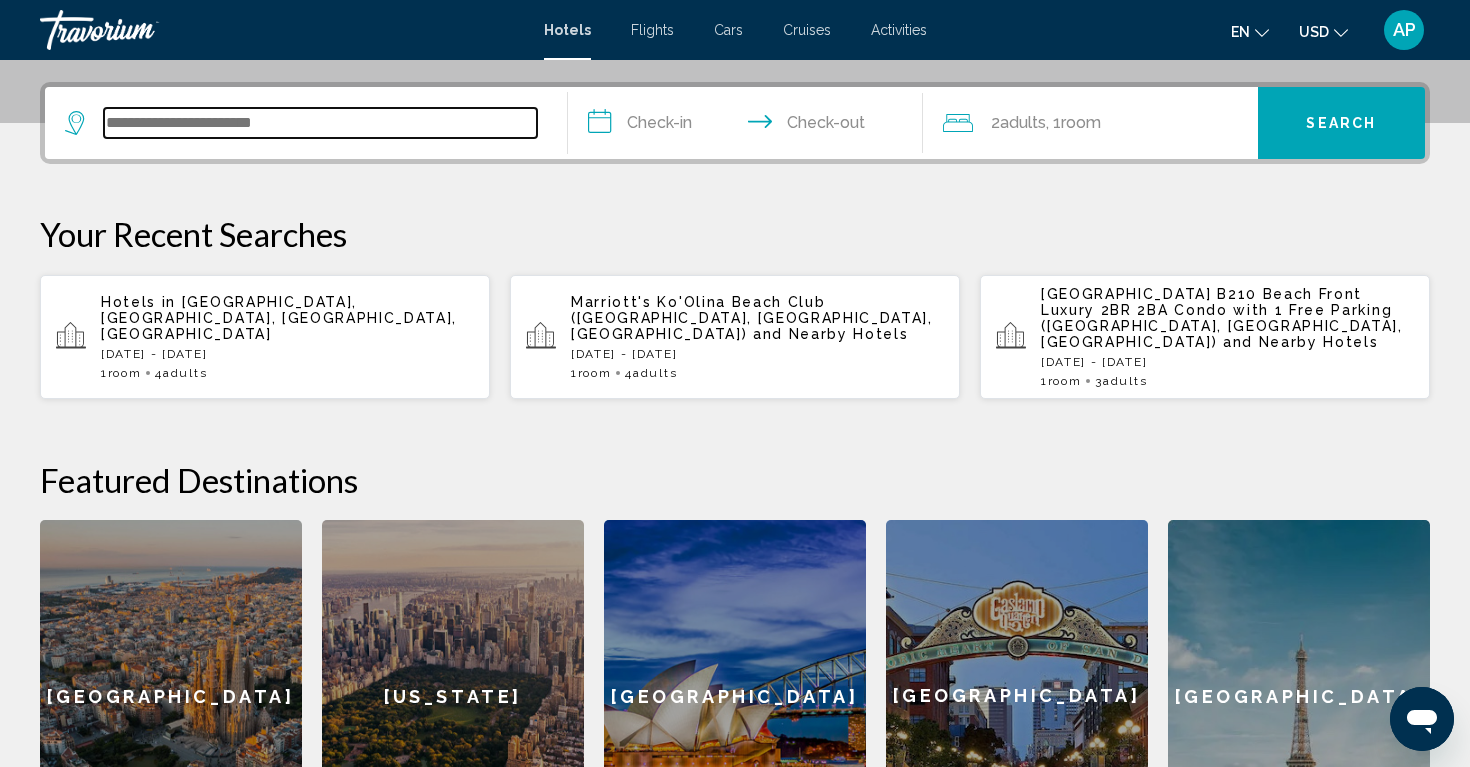 scroll, scrollTop: 494, scrollLeft: 0, axis: vertical 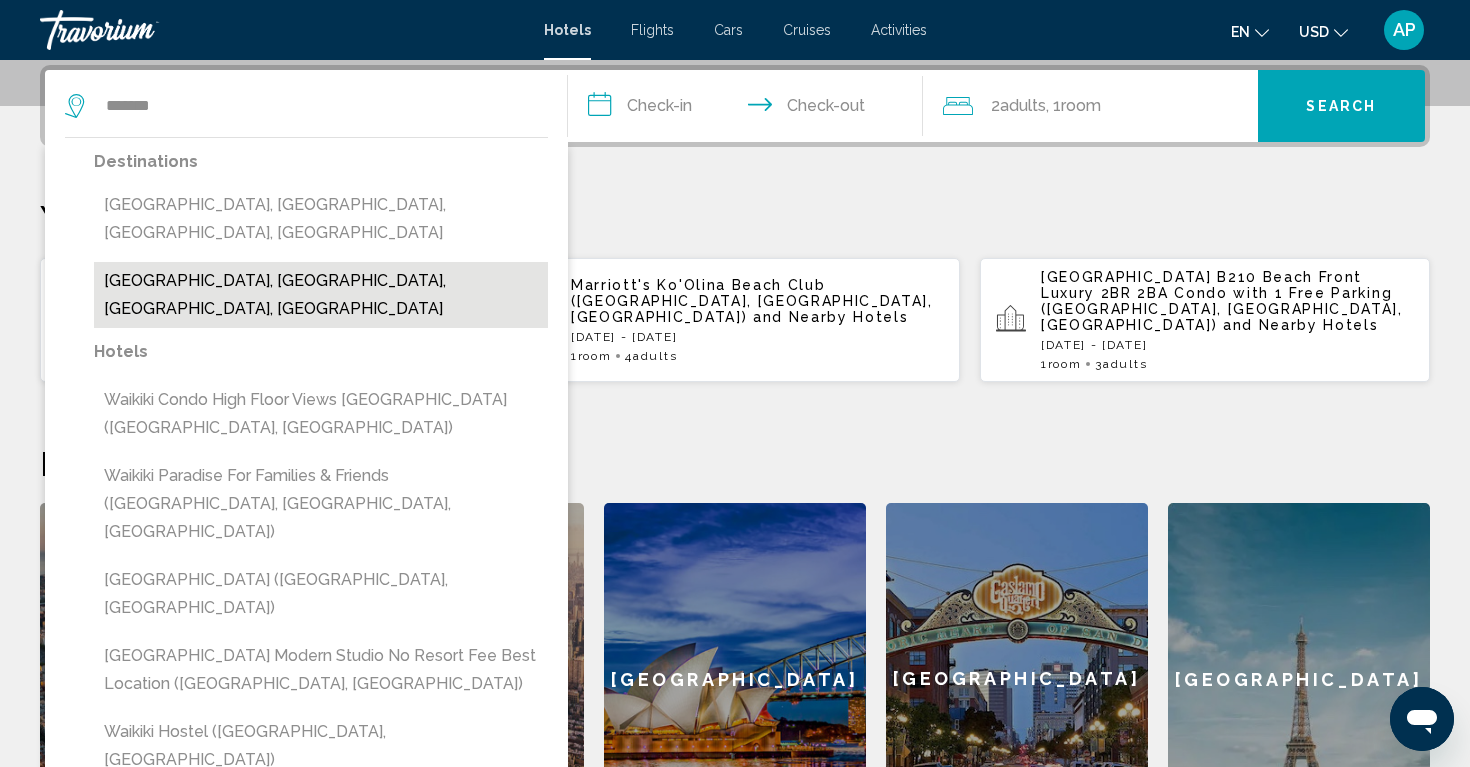 drag, startPoint x: 356, startPoint y: 285, endPoint x: 336, endPoint y: 255, distance: 36.05551 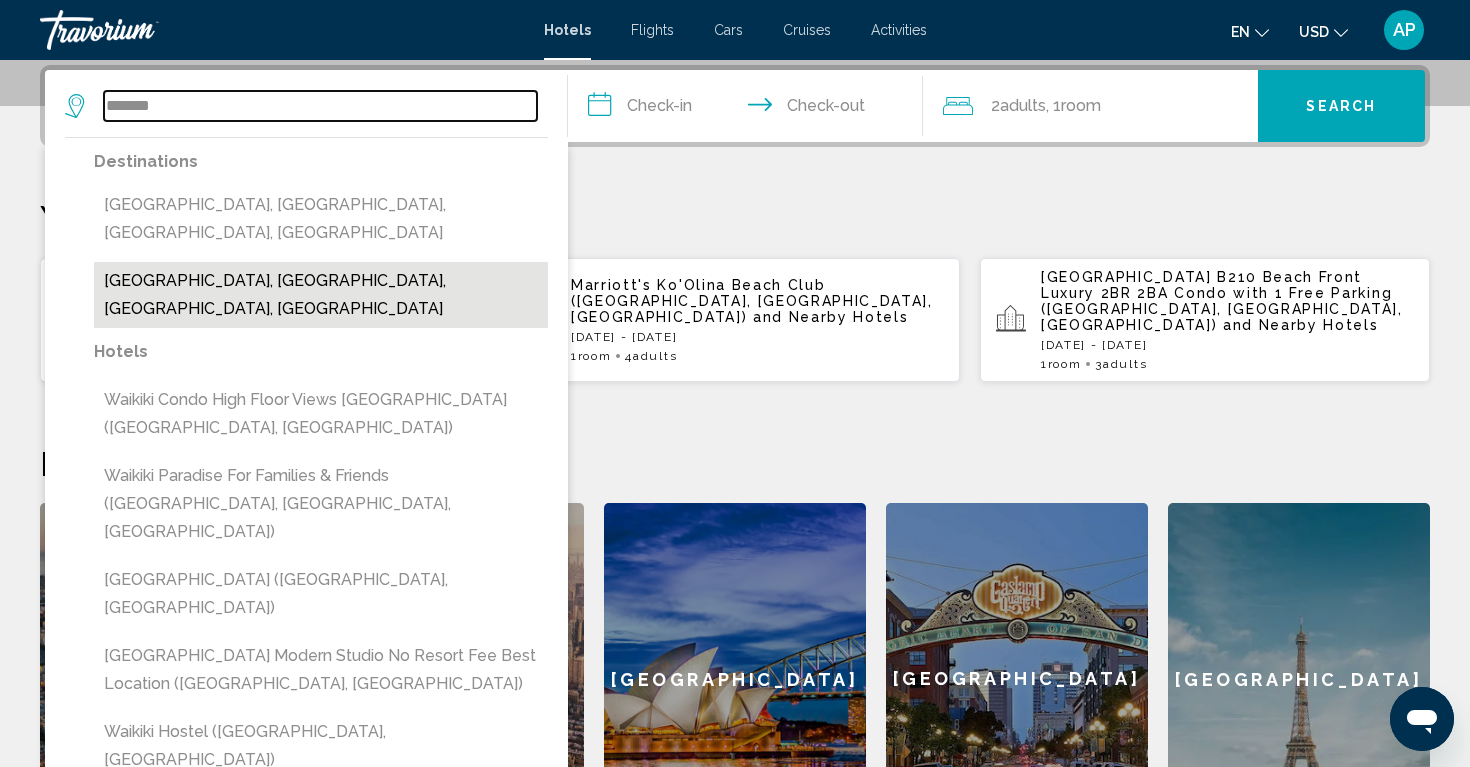 type on "**********" 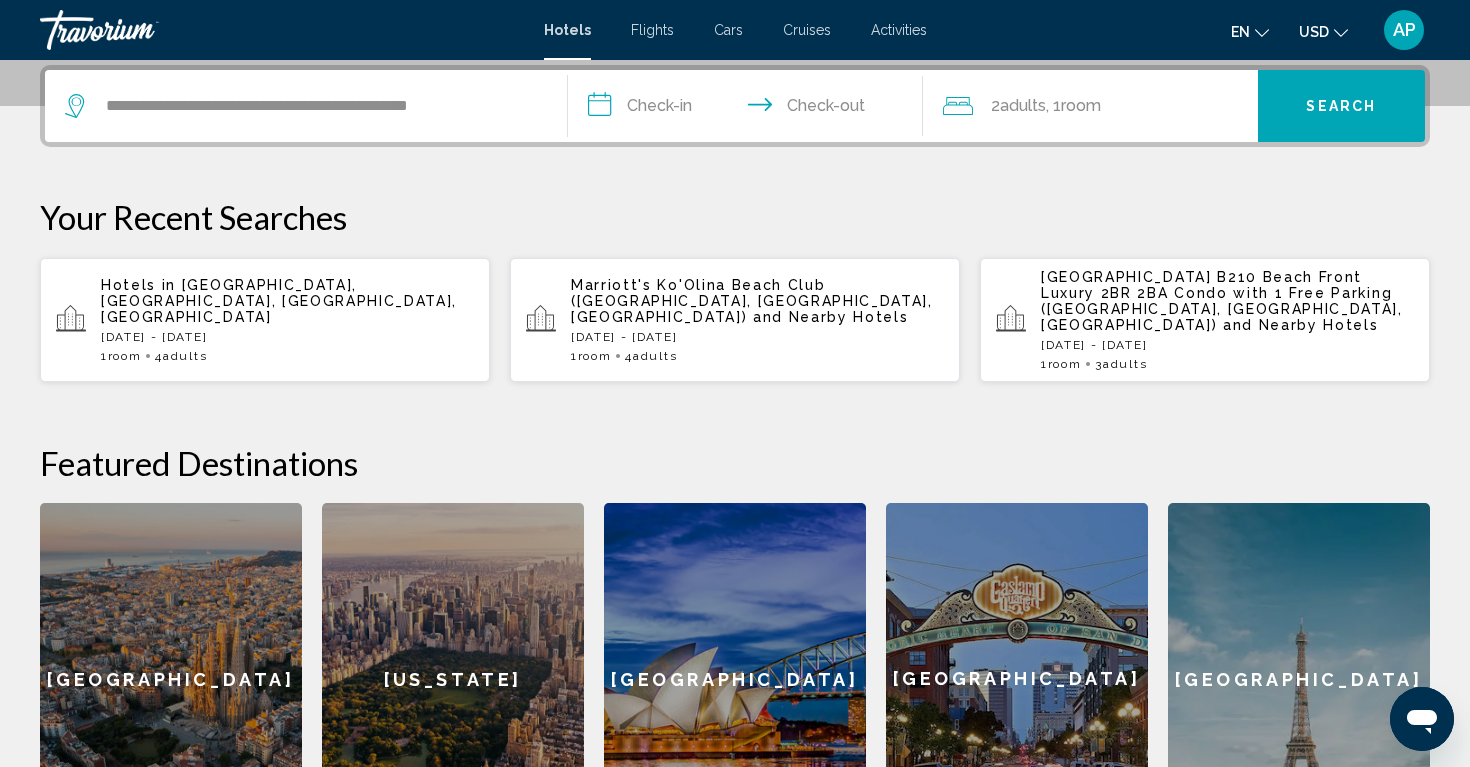 click on "**********" at bounding box center [749, 109] 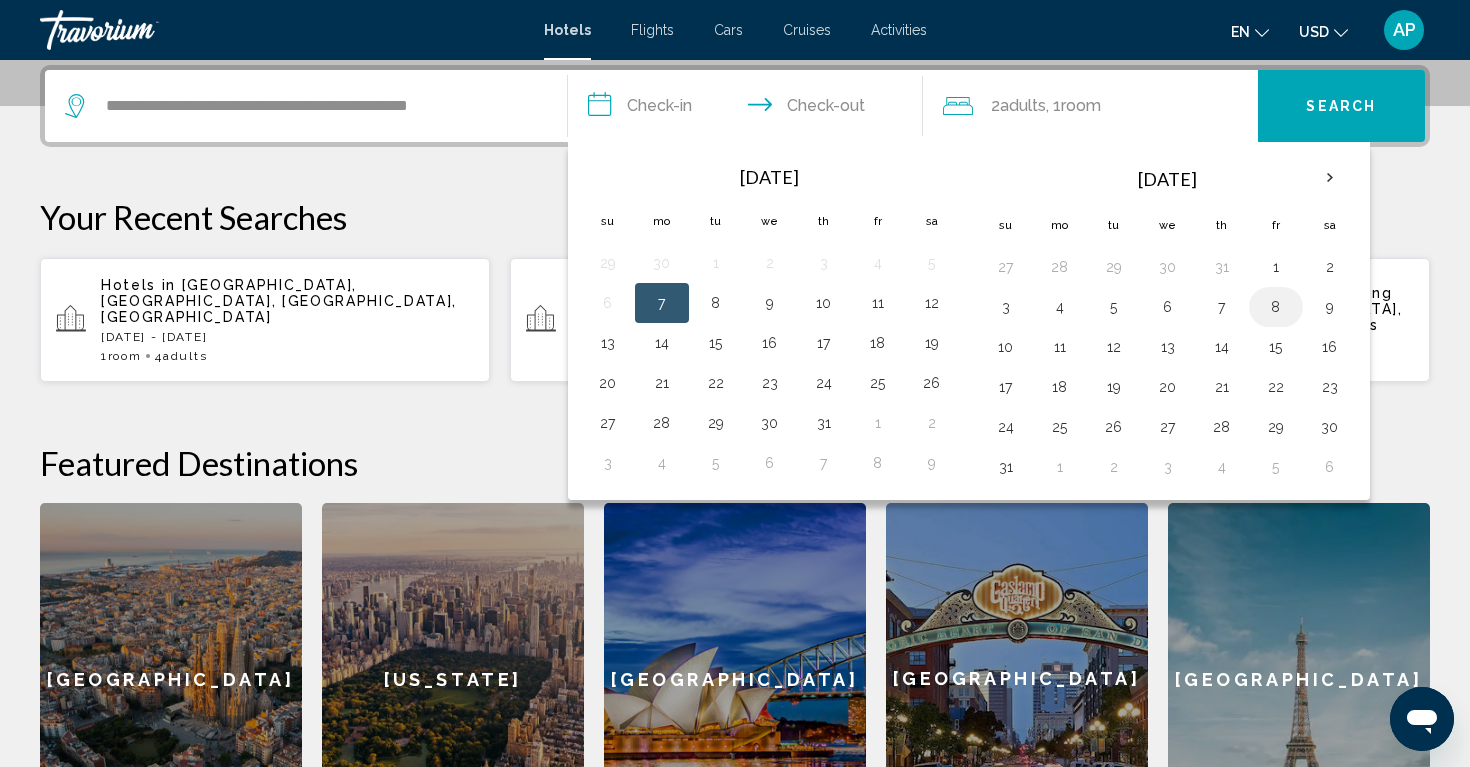 click on "8" at bounding box center [1276, 307] 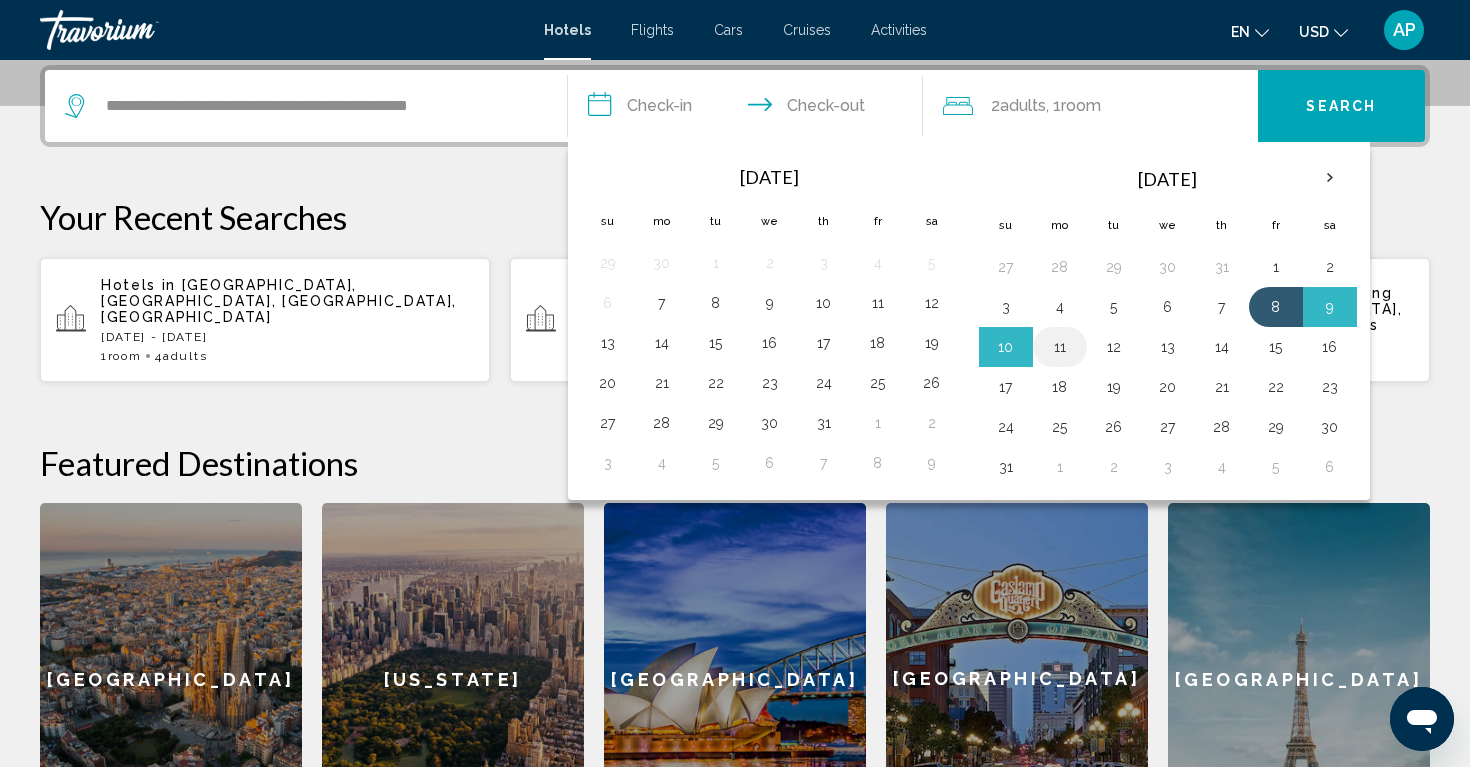 click on "11" at bounding box center (1060, 347) 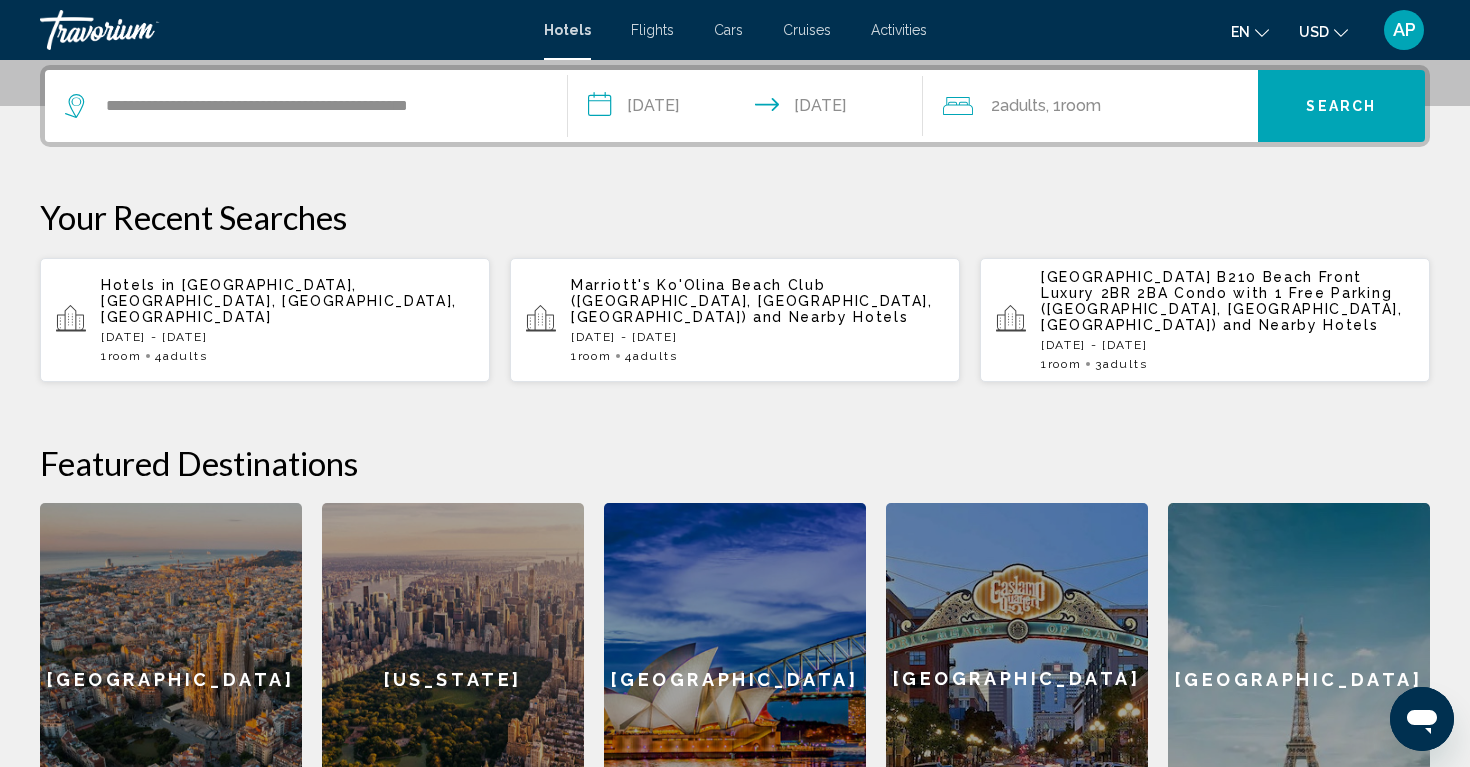 click on "Room" 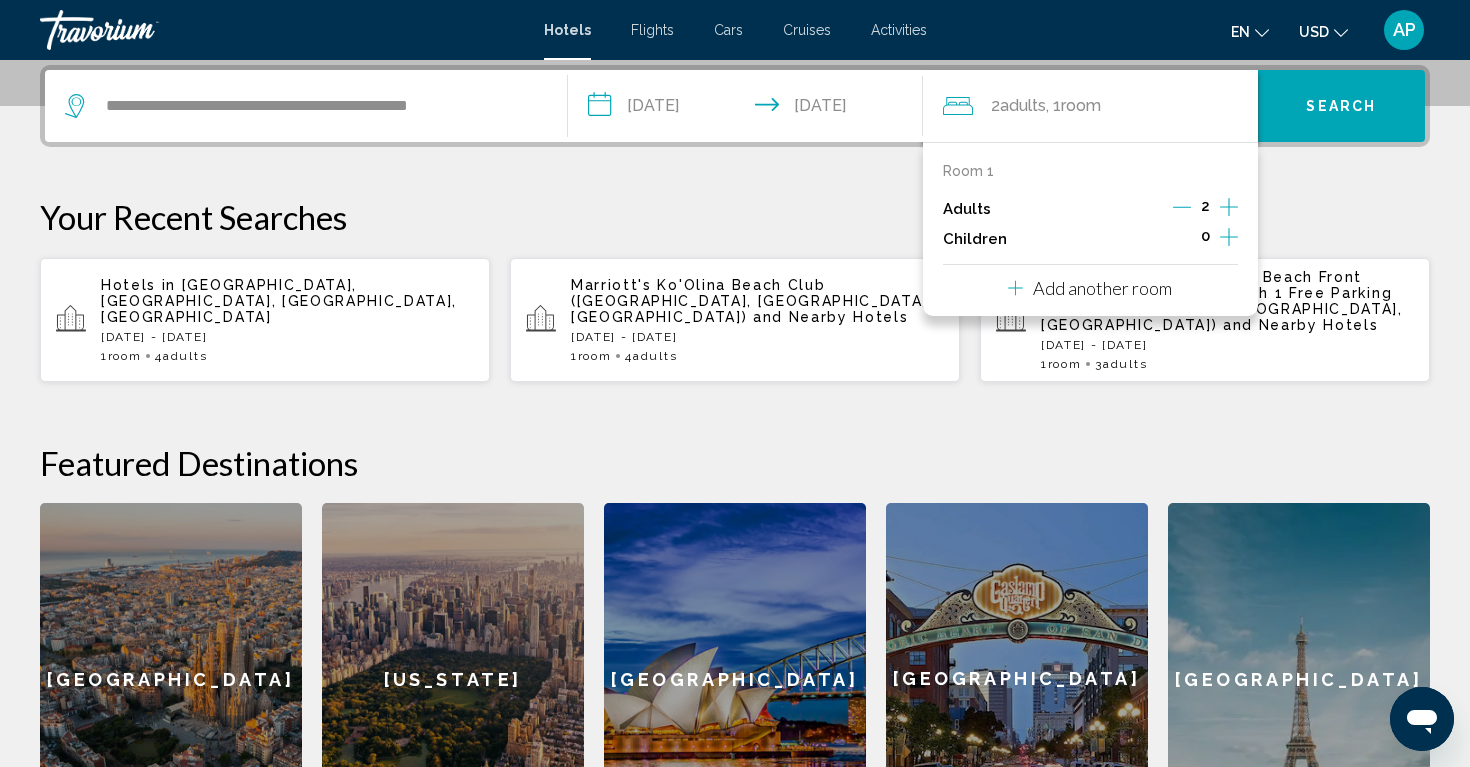 click 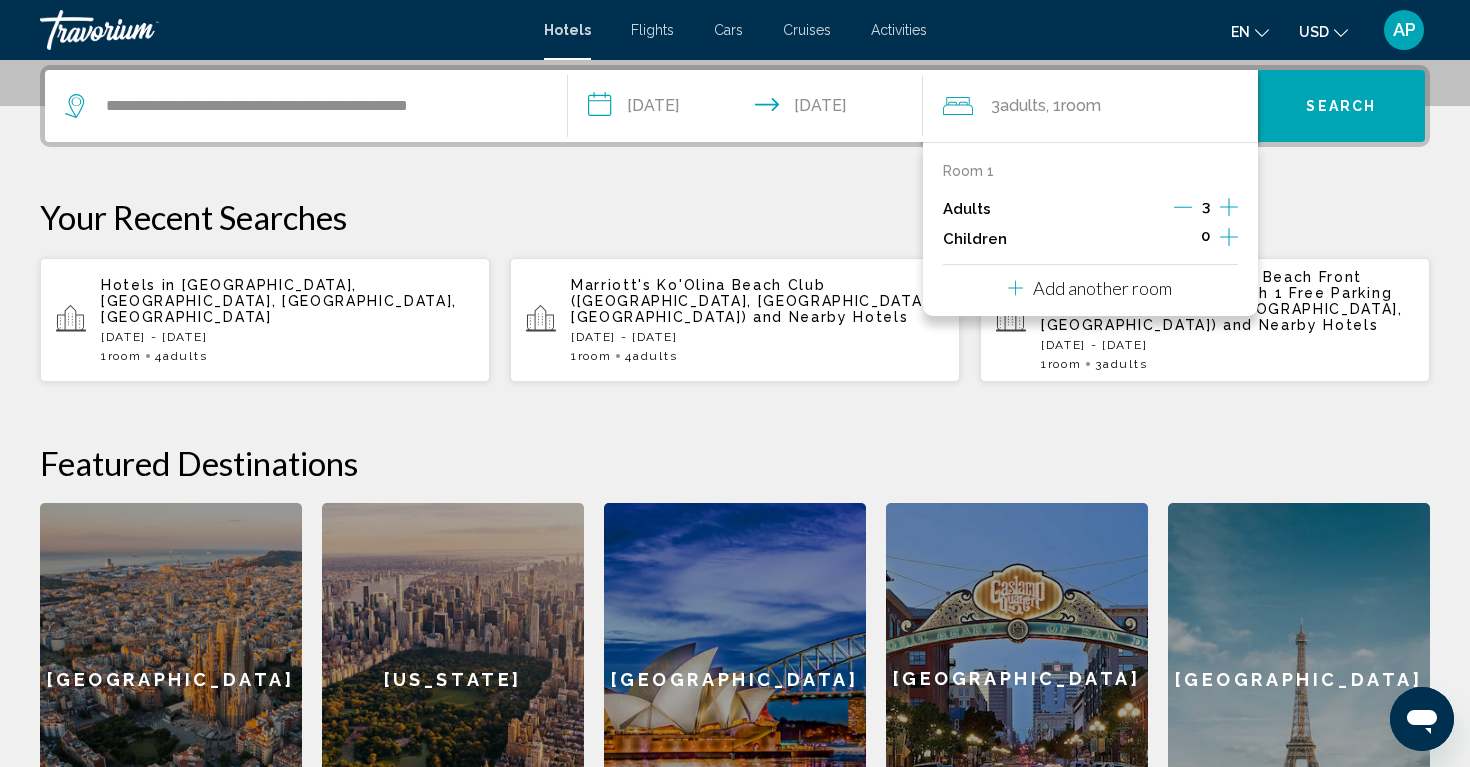 click 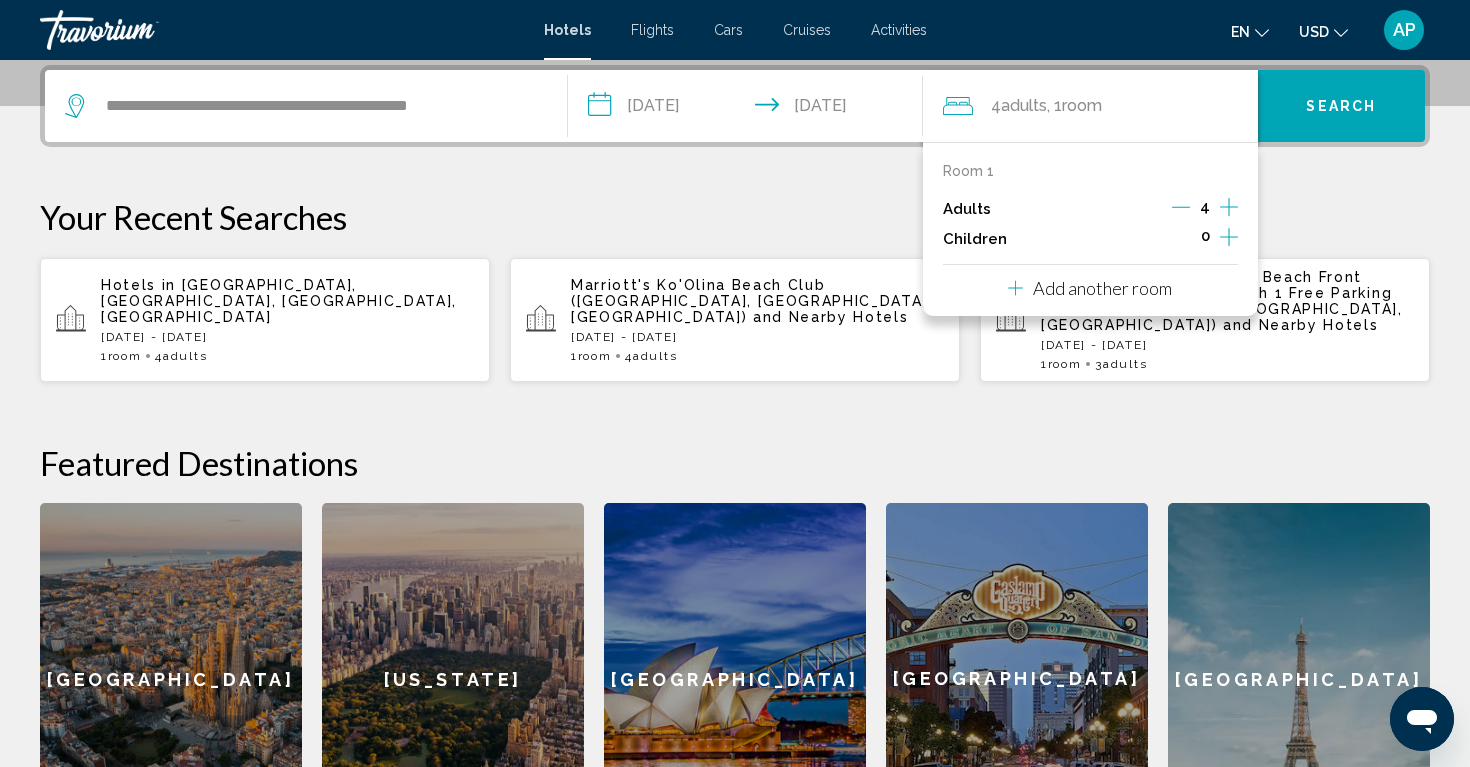 click on "Your Recent Searches" at bounding box center (735, 217) 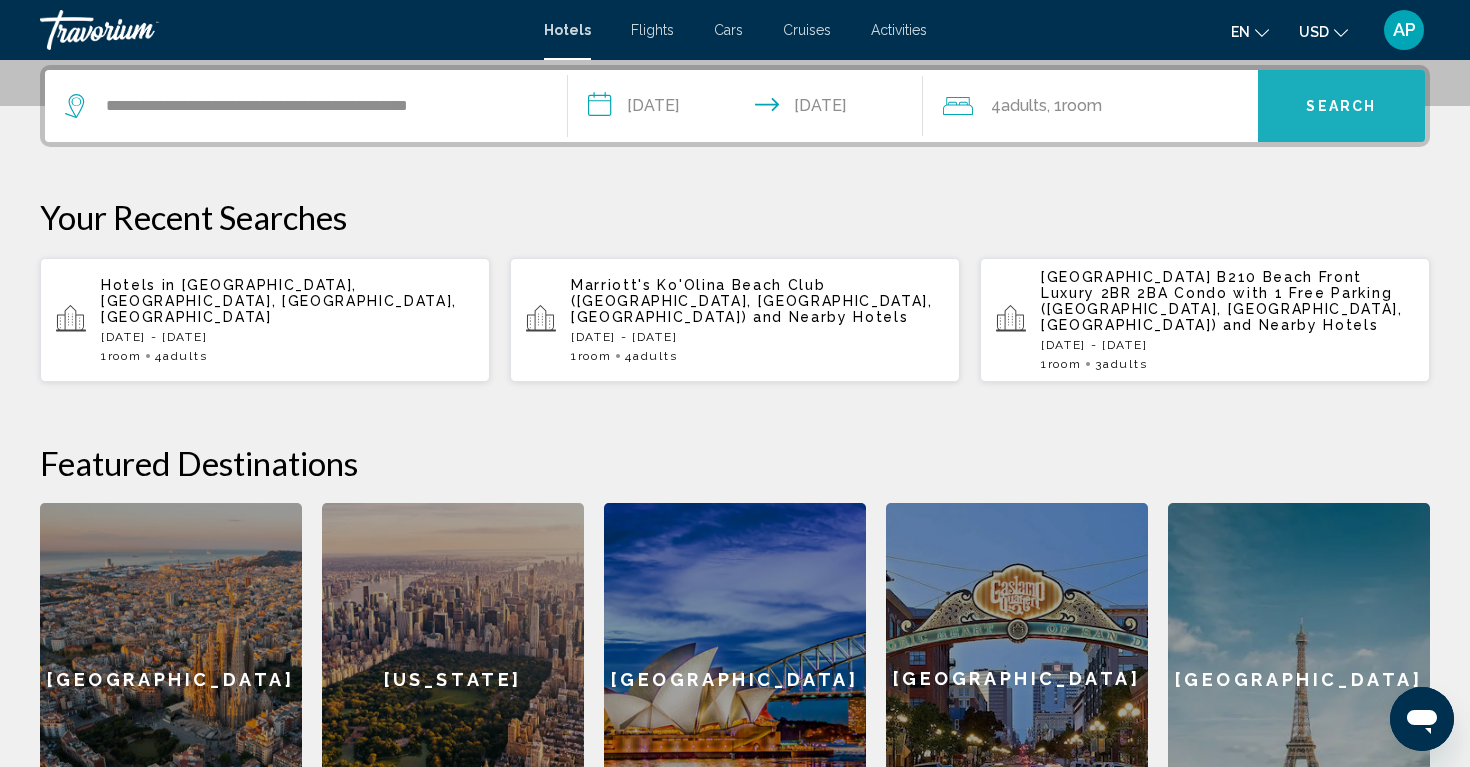 click on "Search" at bounding box center (1341, 107) 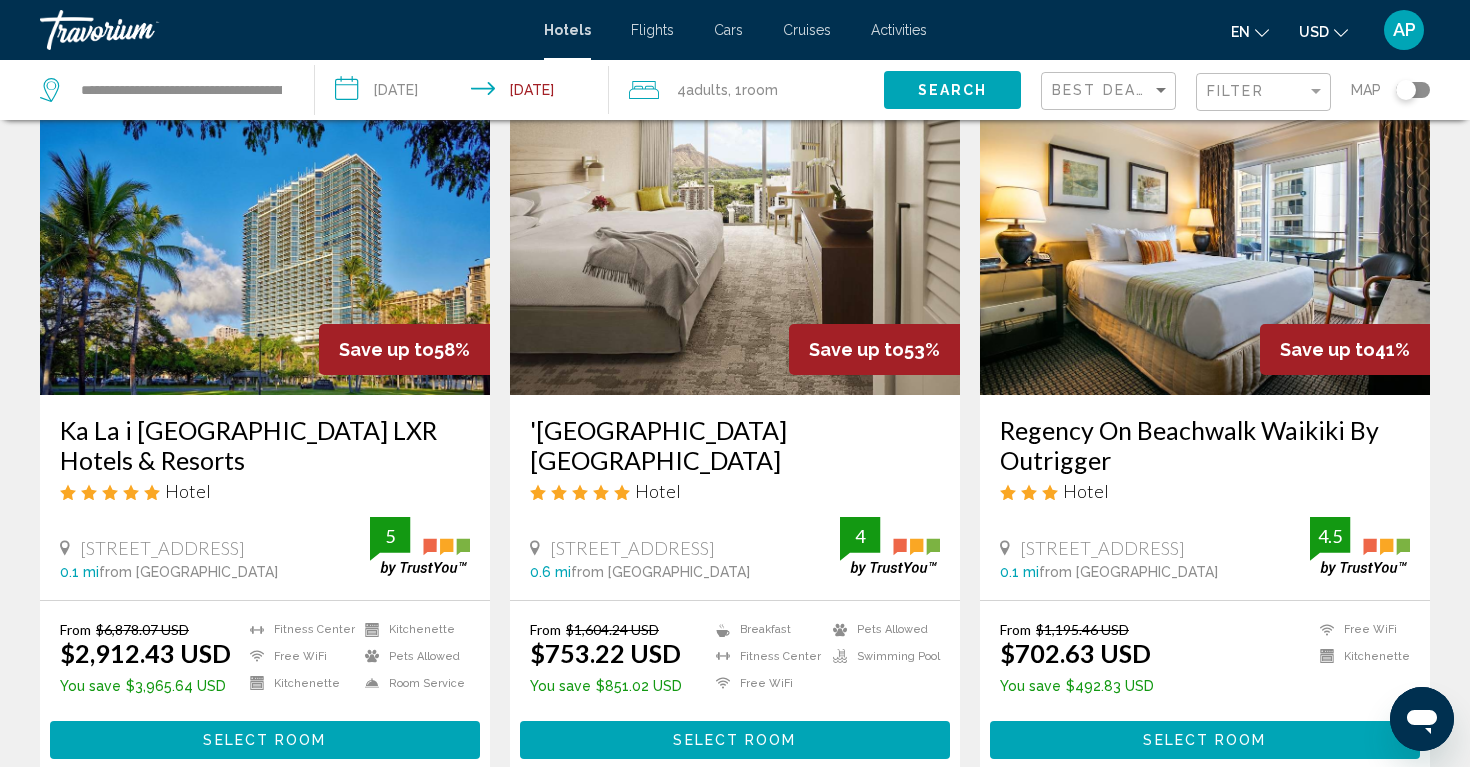 scroll, scrollTop: 130, scrollLeft: 0, axis: vertical 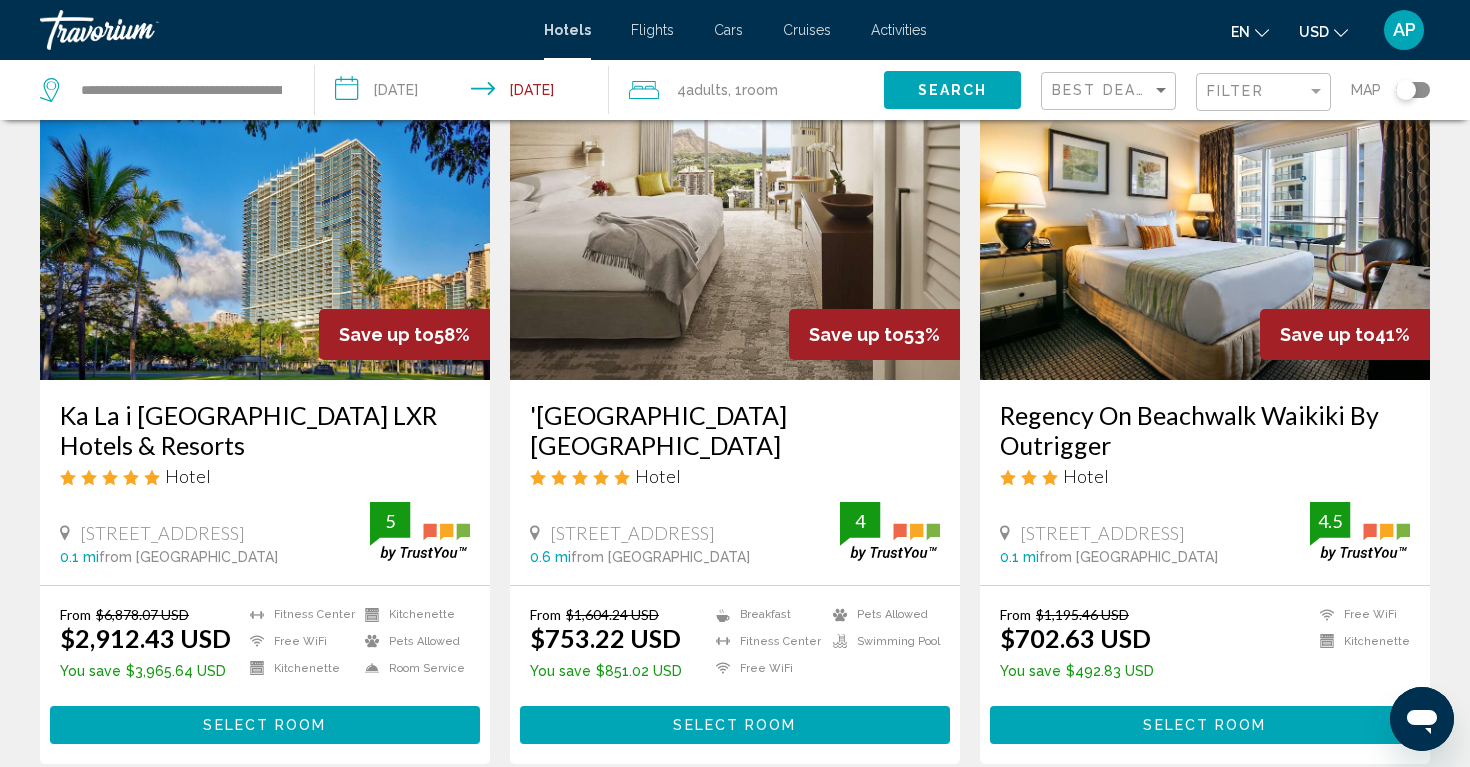 click on "Select Room" at bounding box center [734, 726] 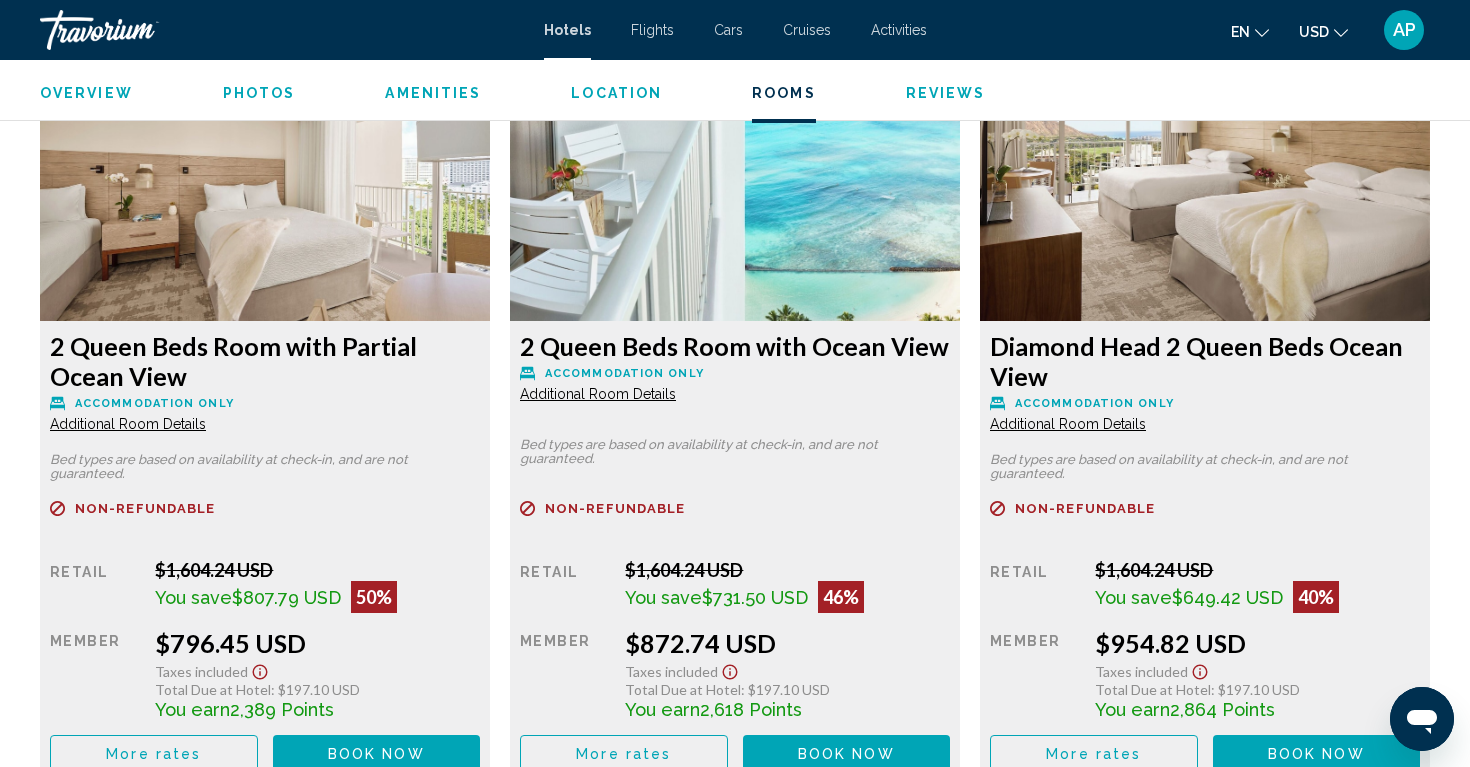 scroll, scrollTop: 3493, scrollLeft: 0, axis: vertical 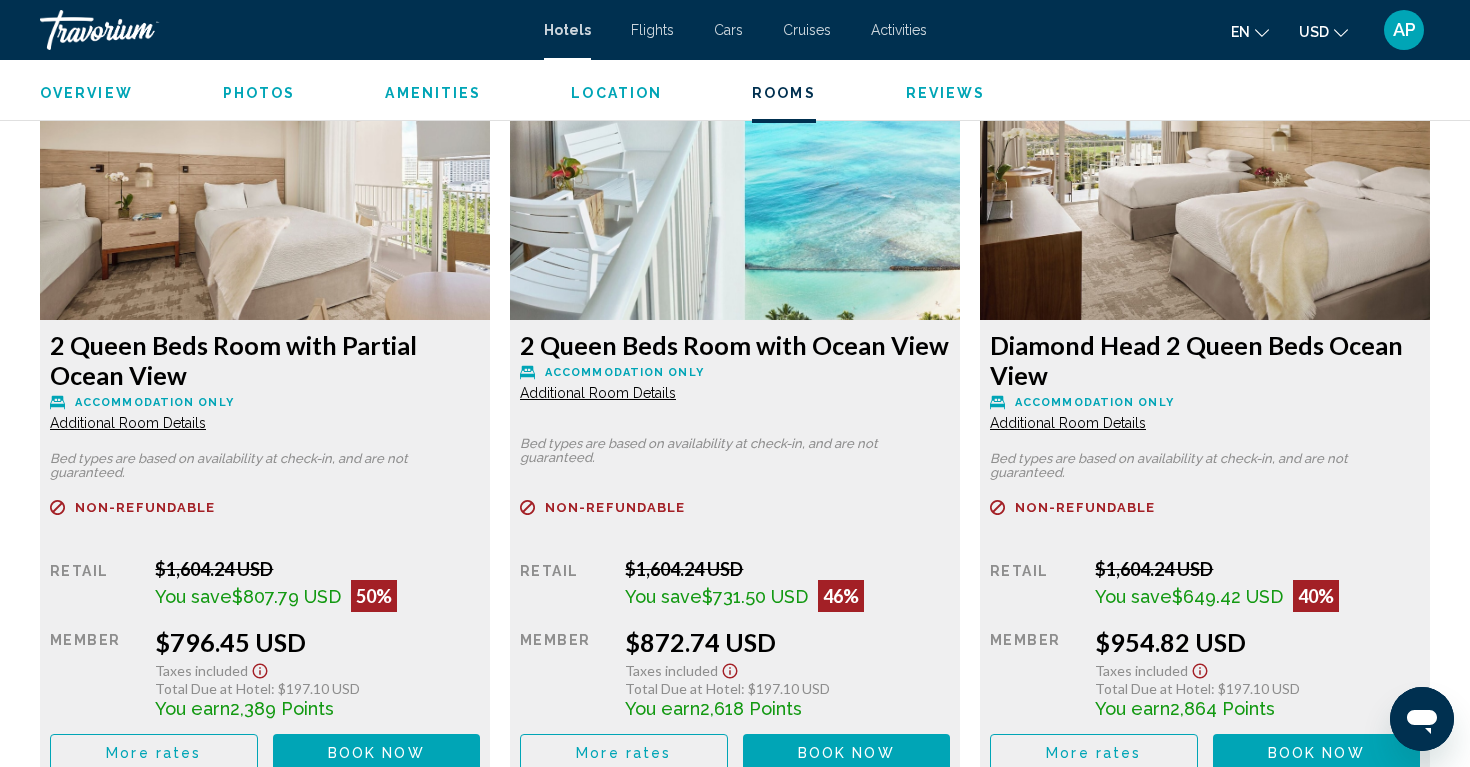 type 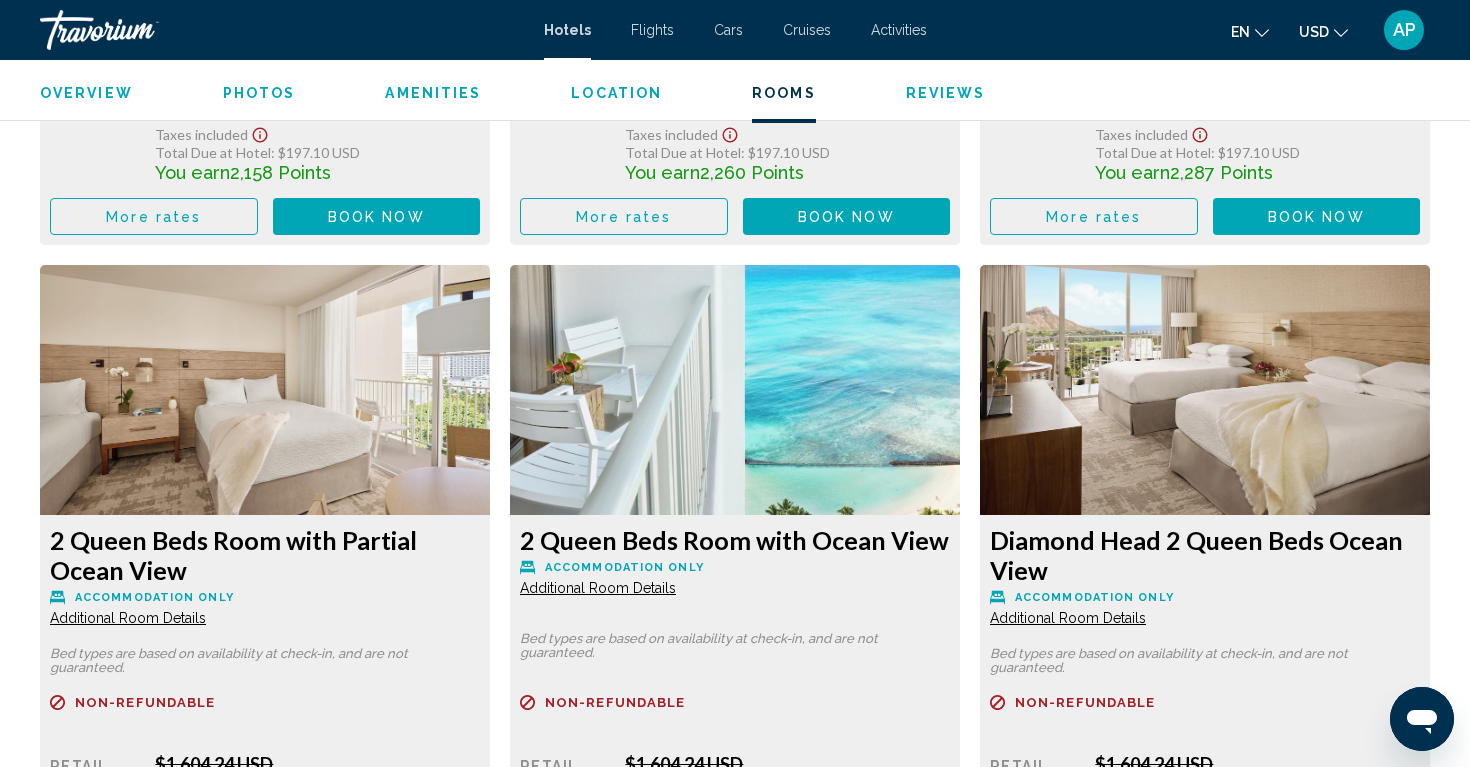 scroll, scrollTop: 3300, scrollLeft: 0, axis: vertical 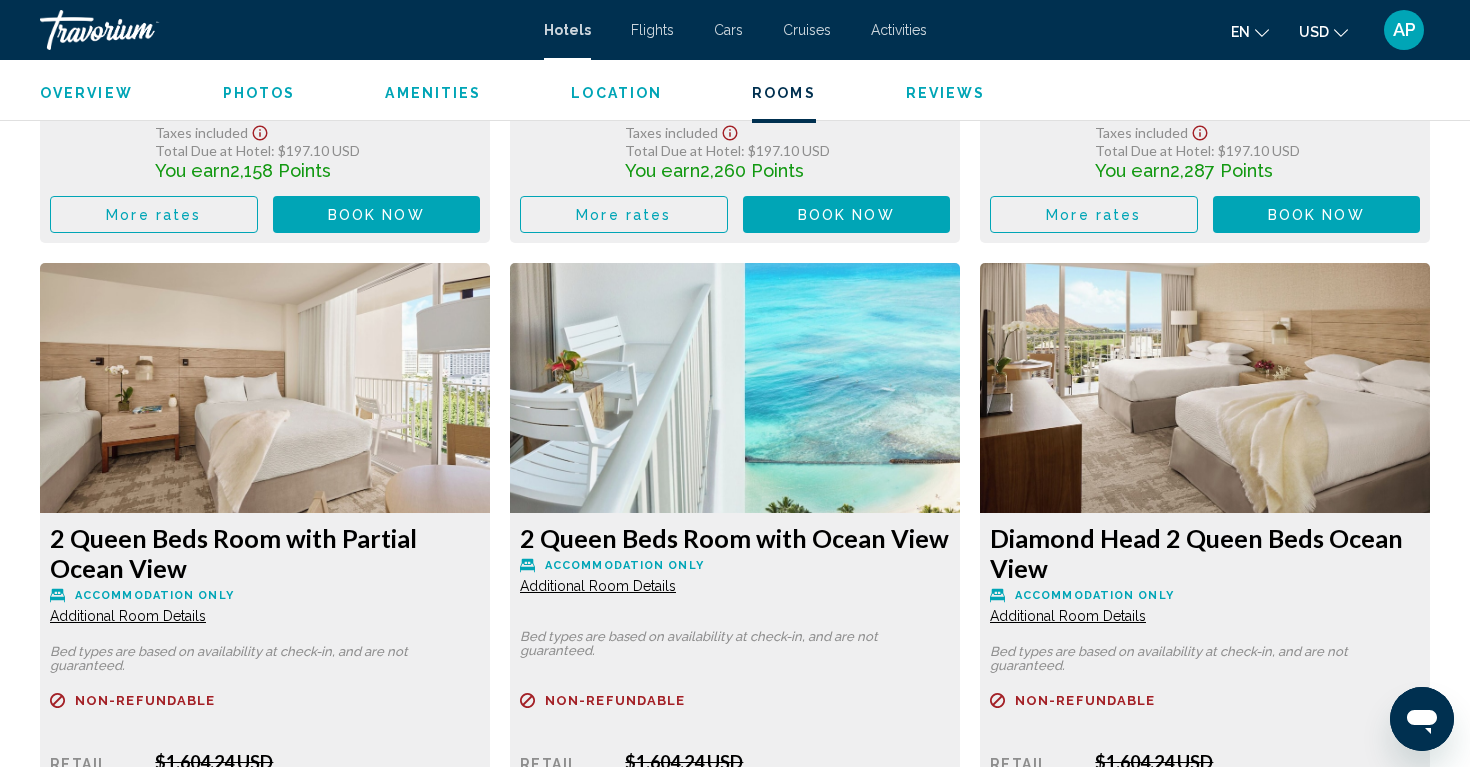 click at bounding box center (265, -343) 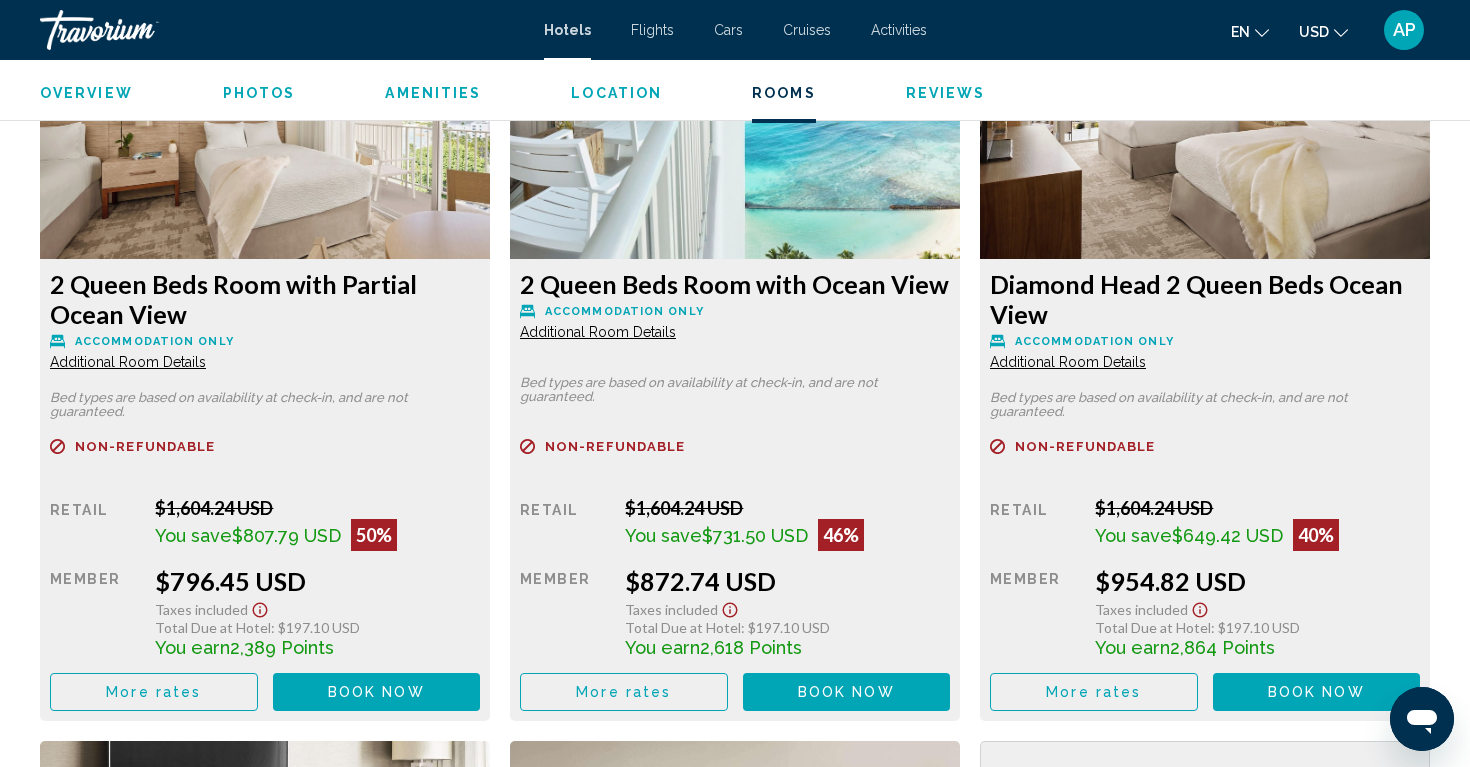 scroll, scrollTop: 3555, scrollLeft: 0, axis: vertical 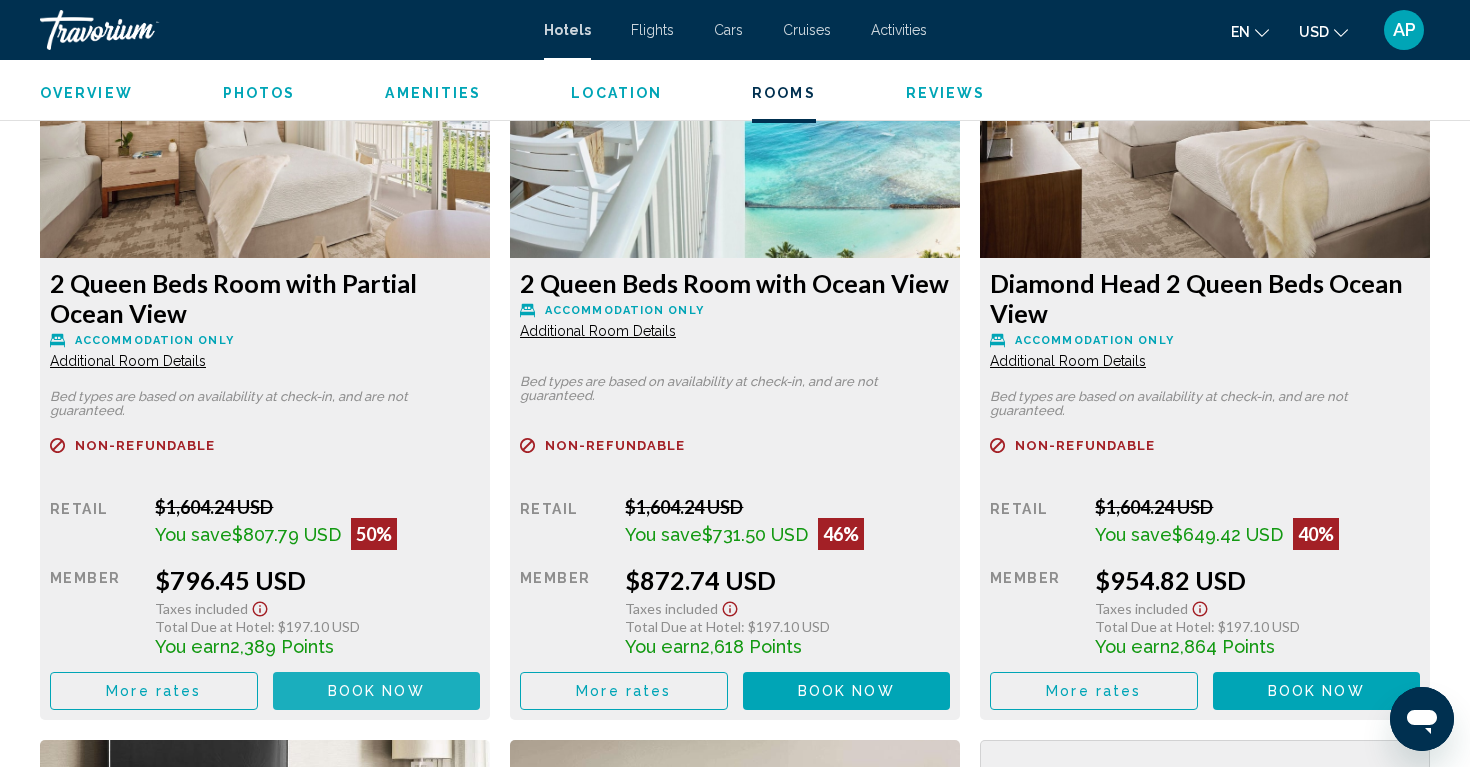 click on "Book now No longer available" at bounding box center (377, -41) 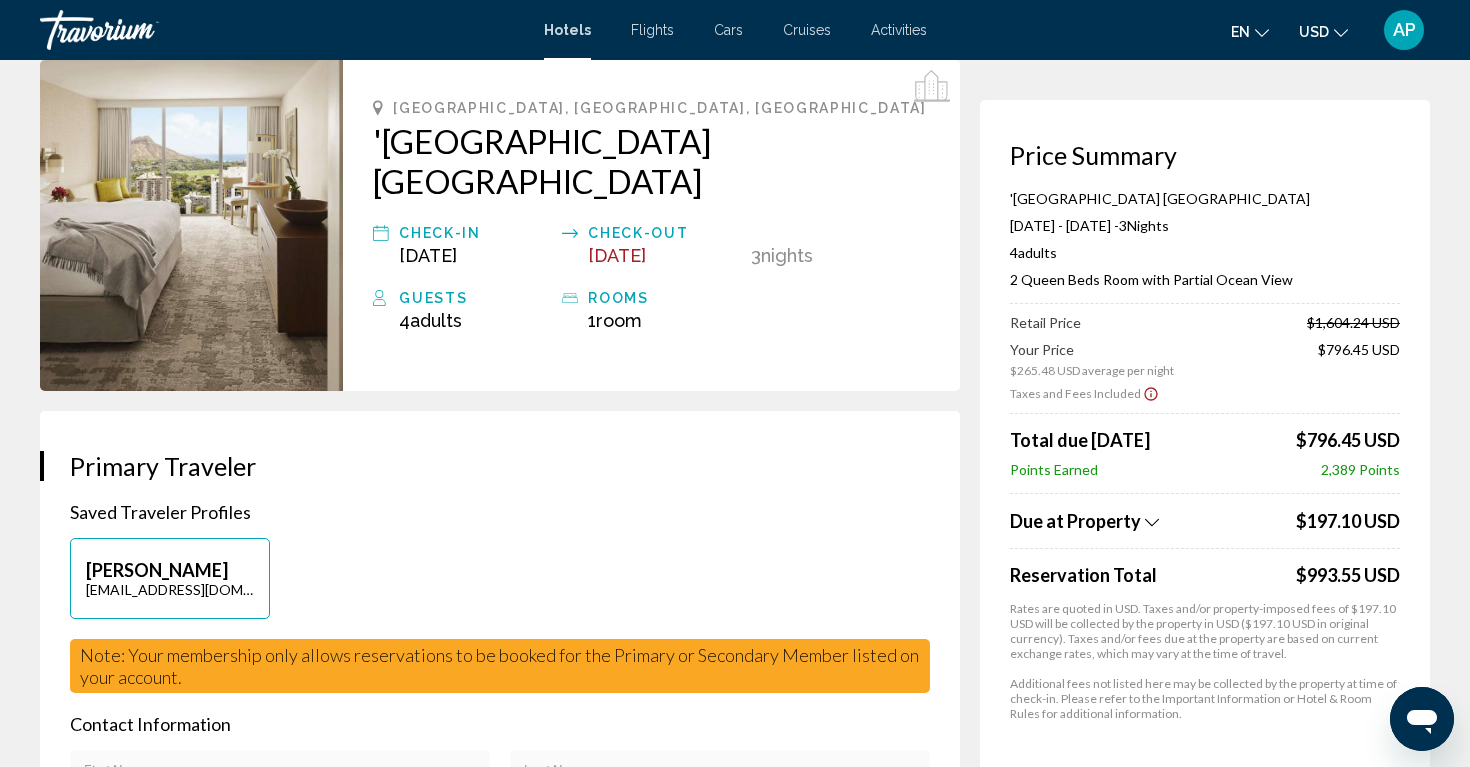 scroll, scrollTop: 99, scrollLeft: 0, axis: vertical 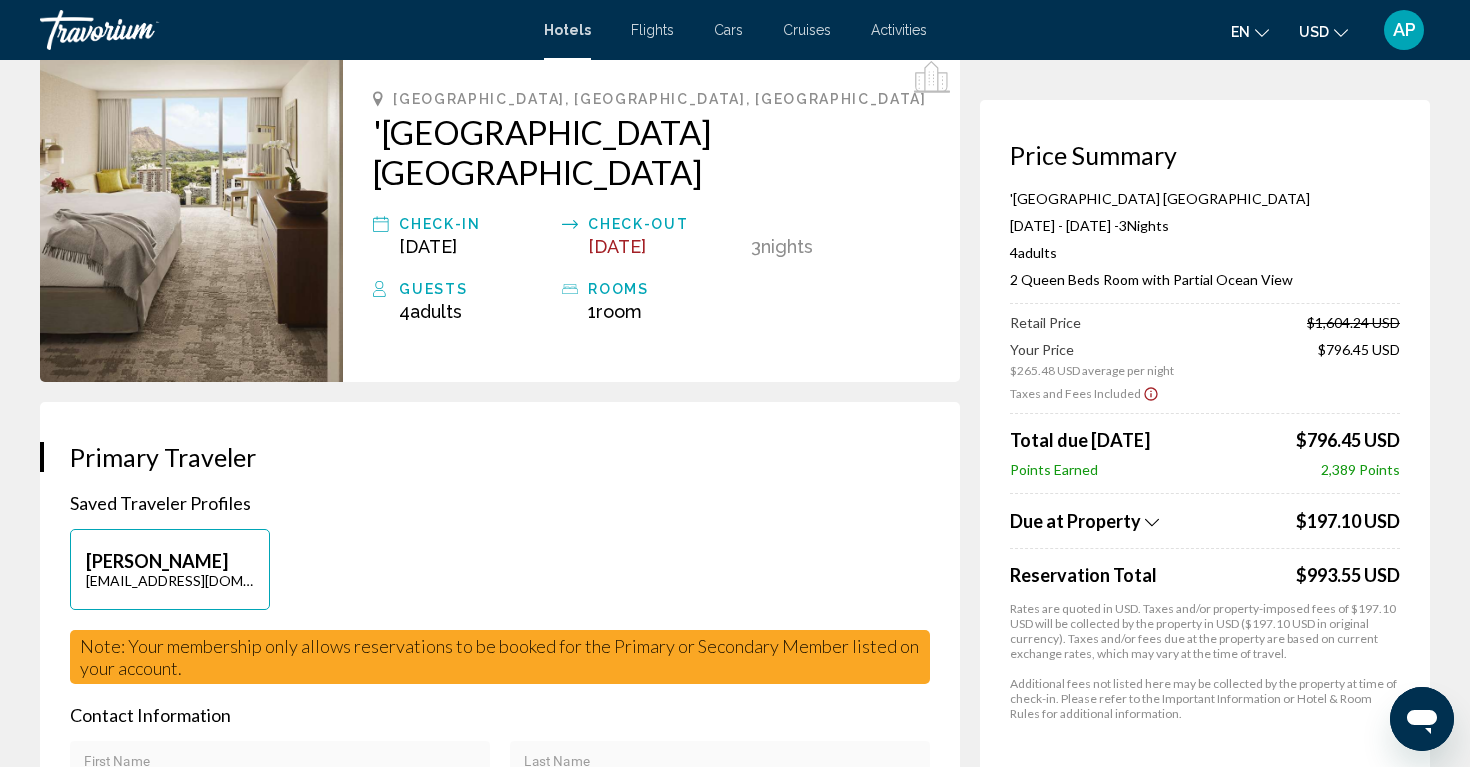 click 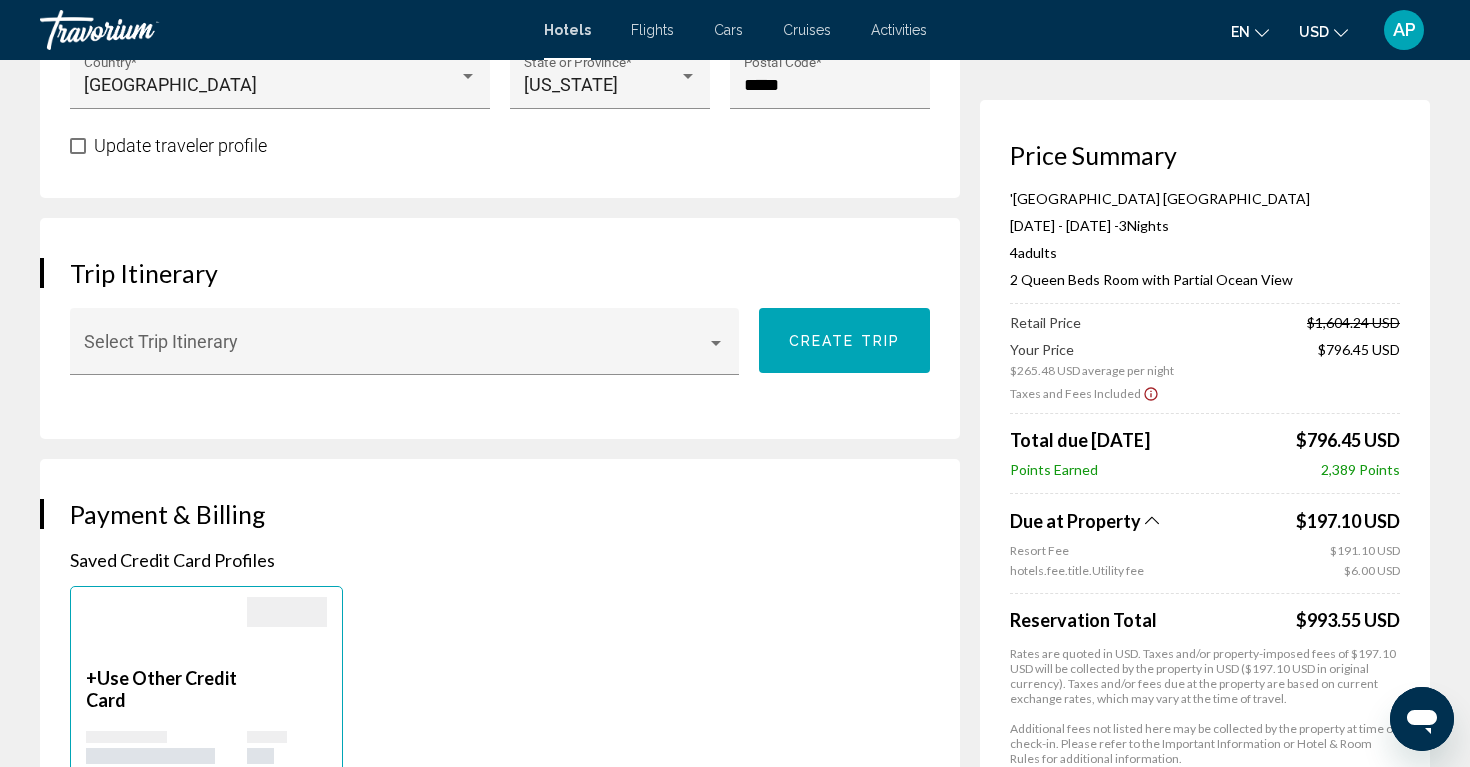 scroll, scrollTop: 1109, scrollLeft: 0, axis: vertical 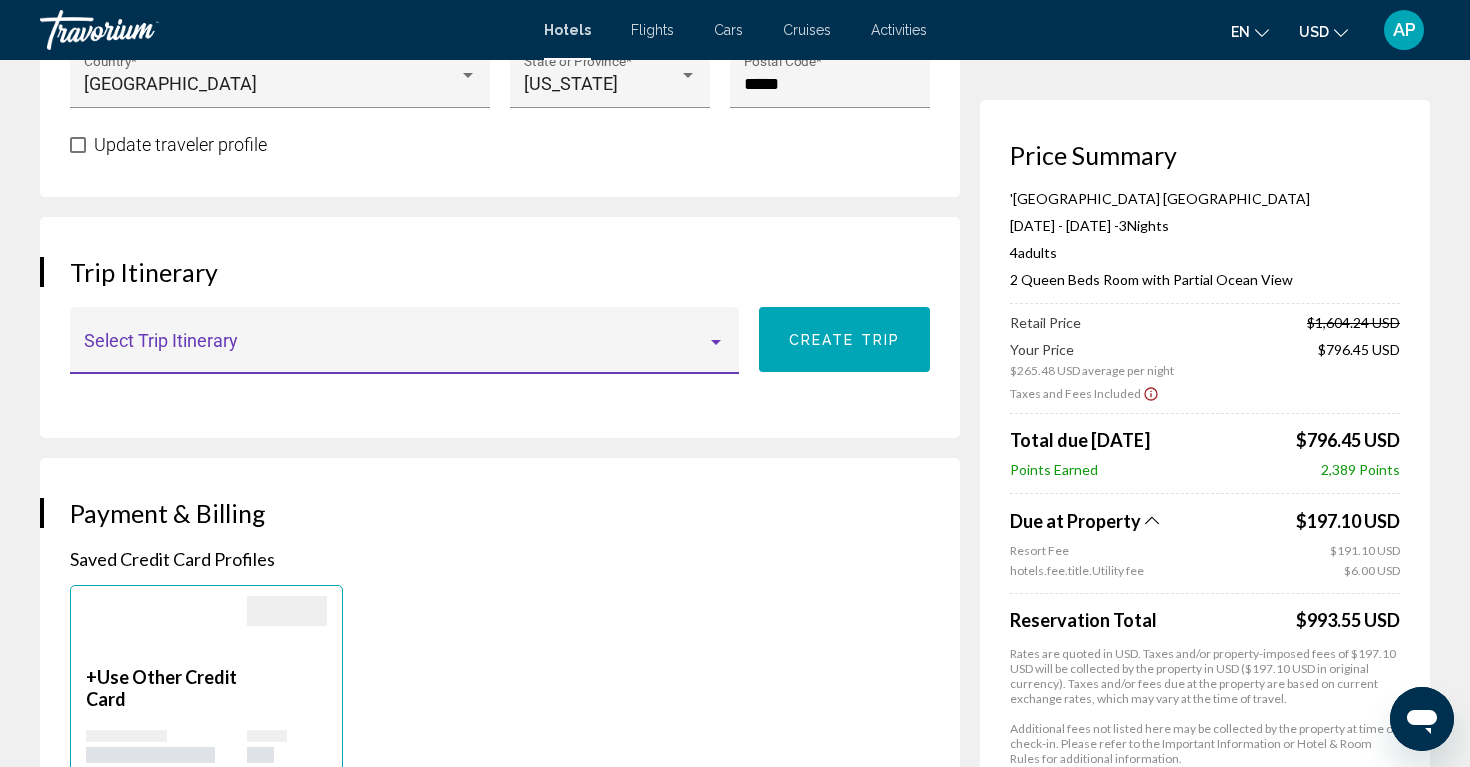 click at bounding box center [716, 342] 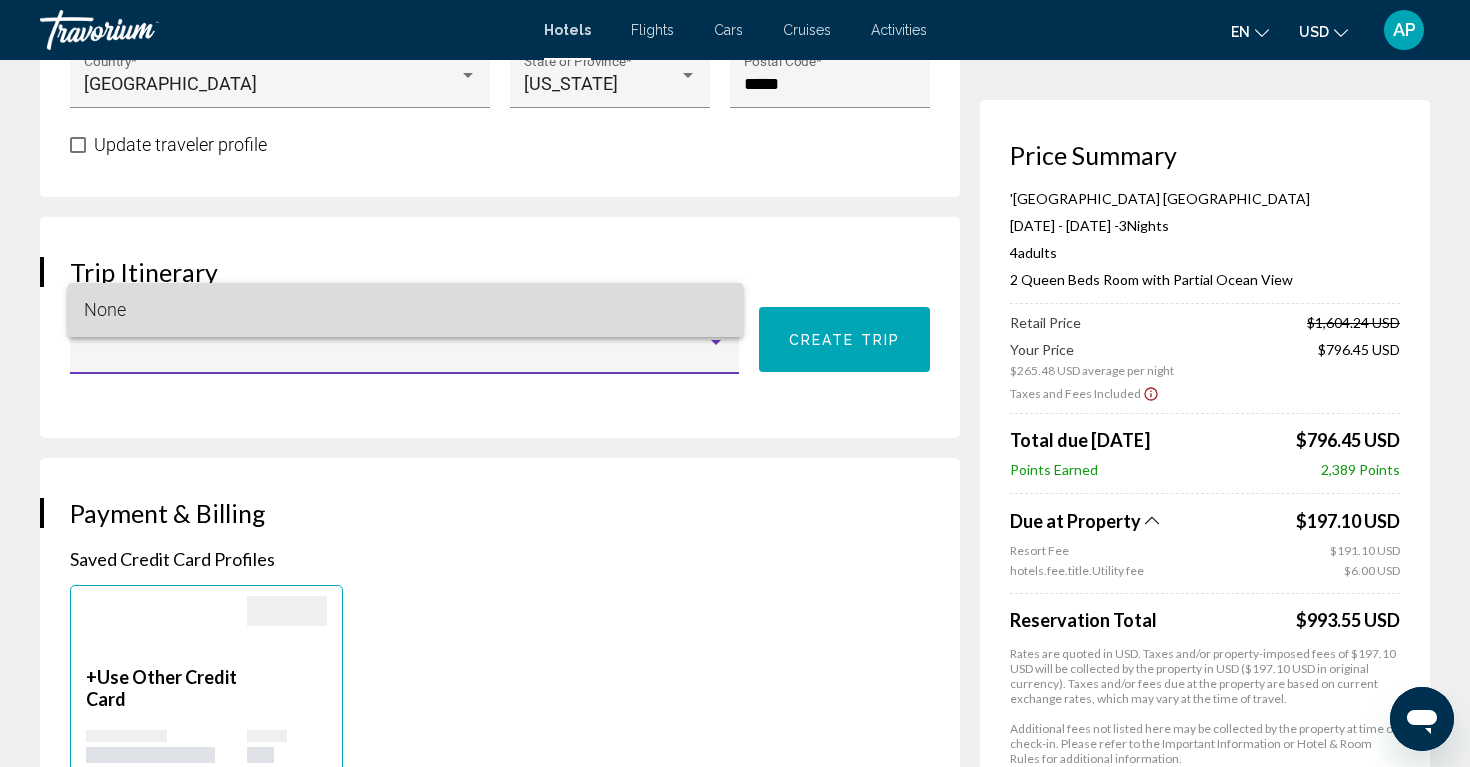 click on "None" at bounding box center (405, 310) 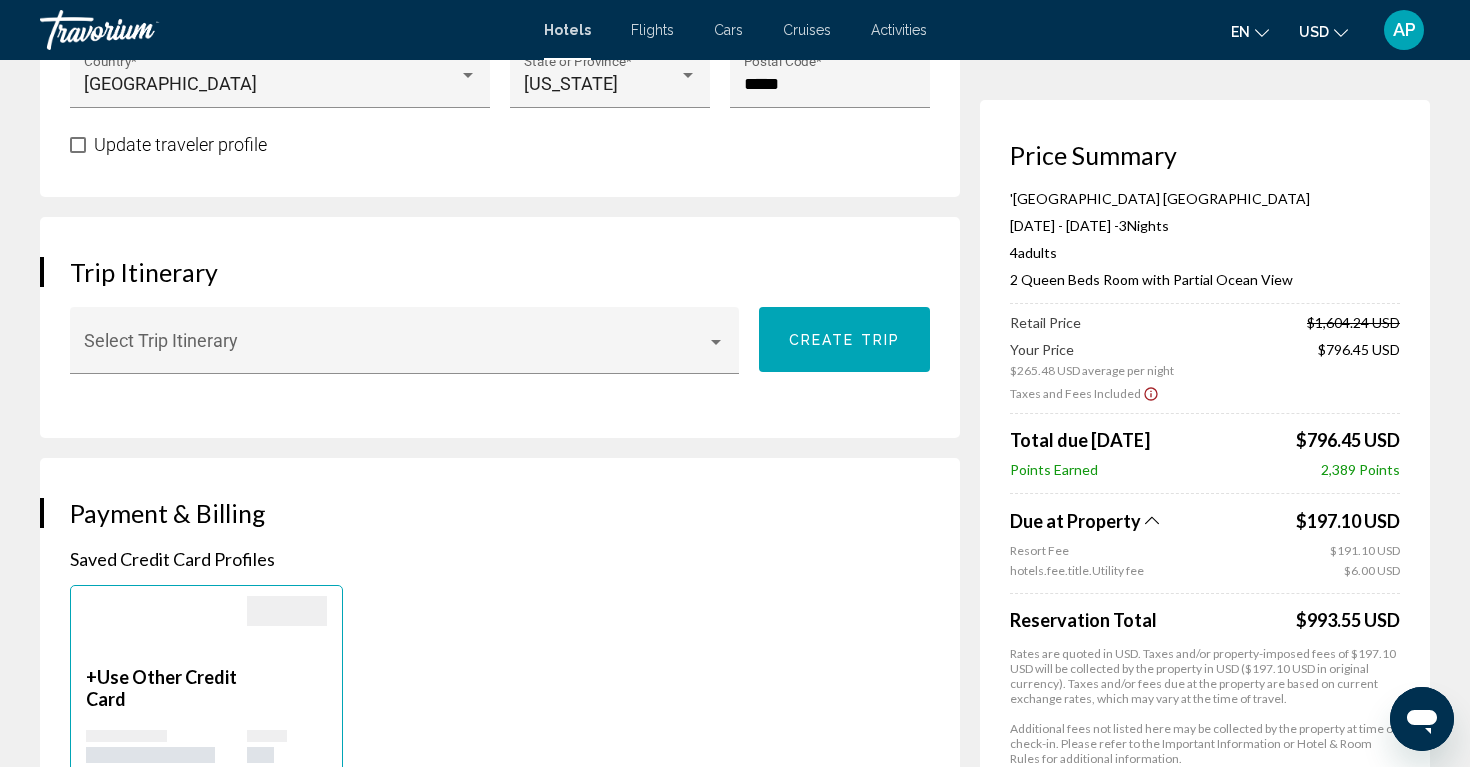 click on "Payment & Billing" at bounding box center (500, 513) 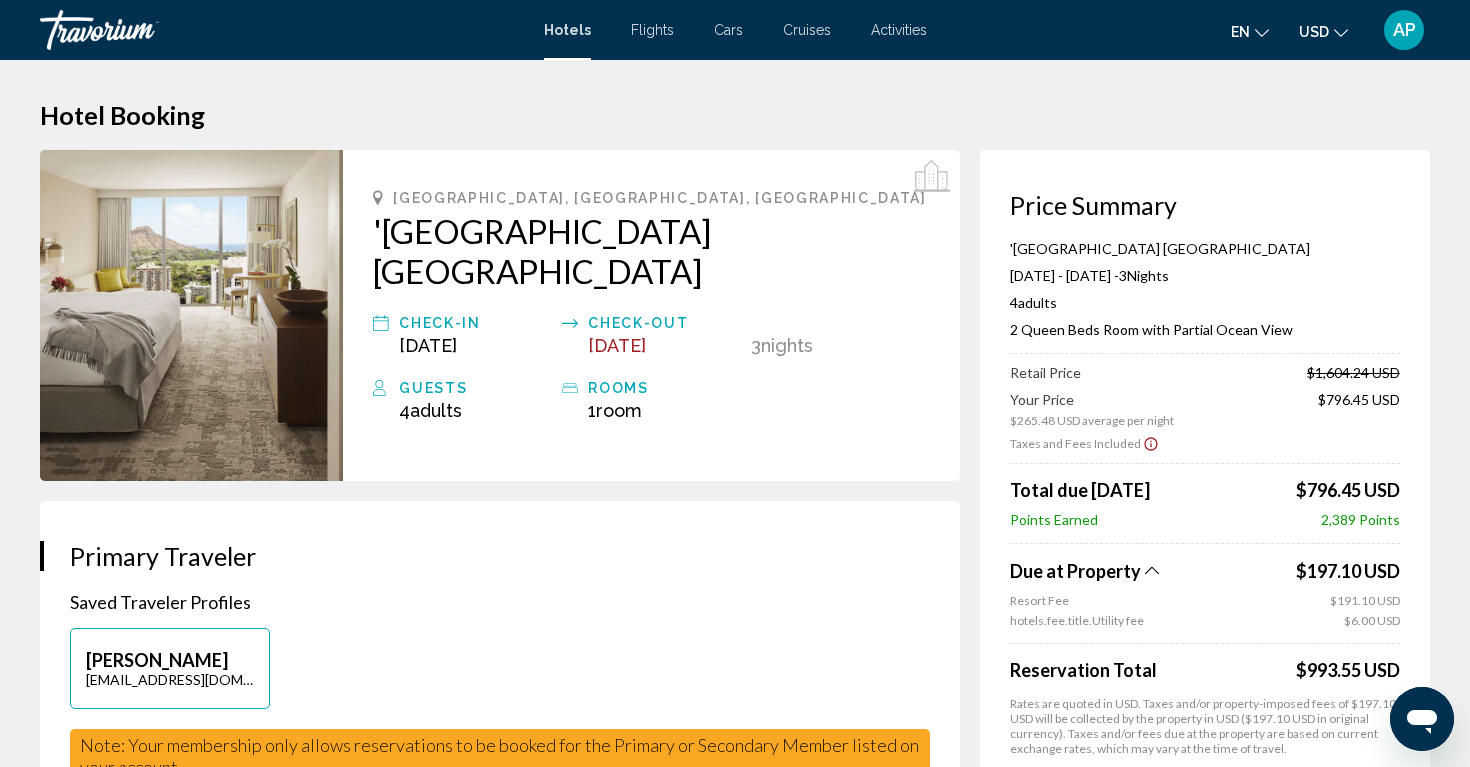 scroll, scrollTop: 0, scrollLeft: 0, axis: both 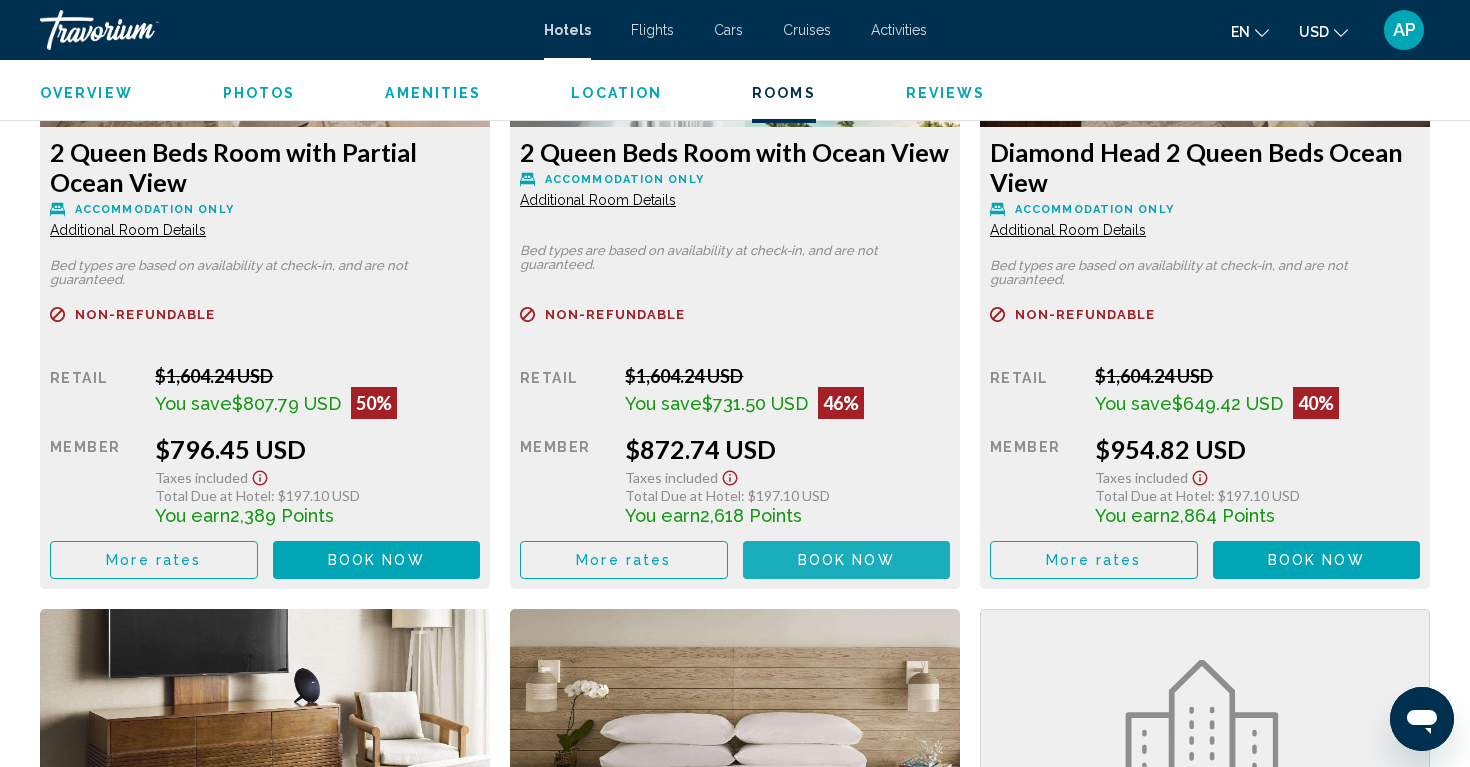 click on "Book now" at bounding box center [376, -171] 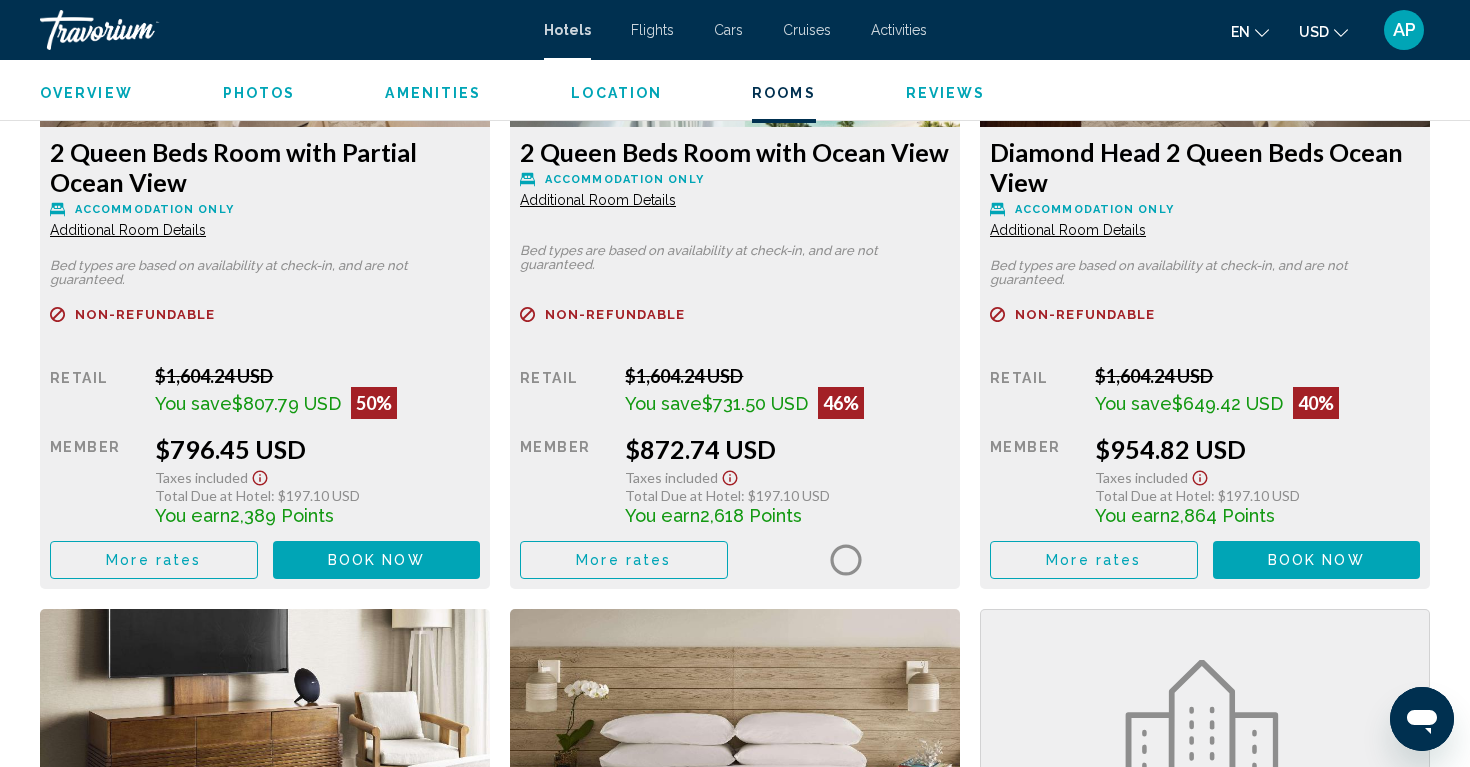 scroll, scrollTop: 0, scrollLeft: 0, axis: both 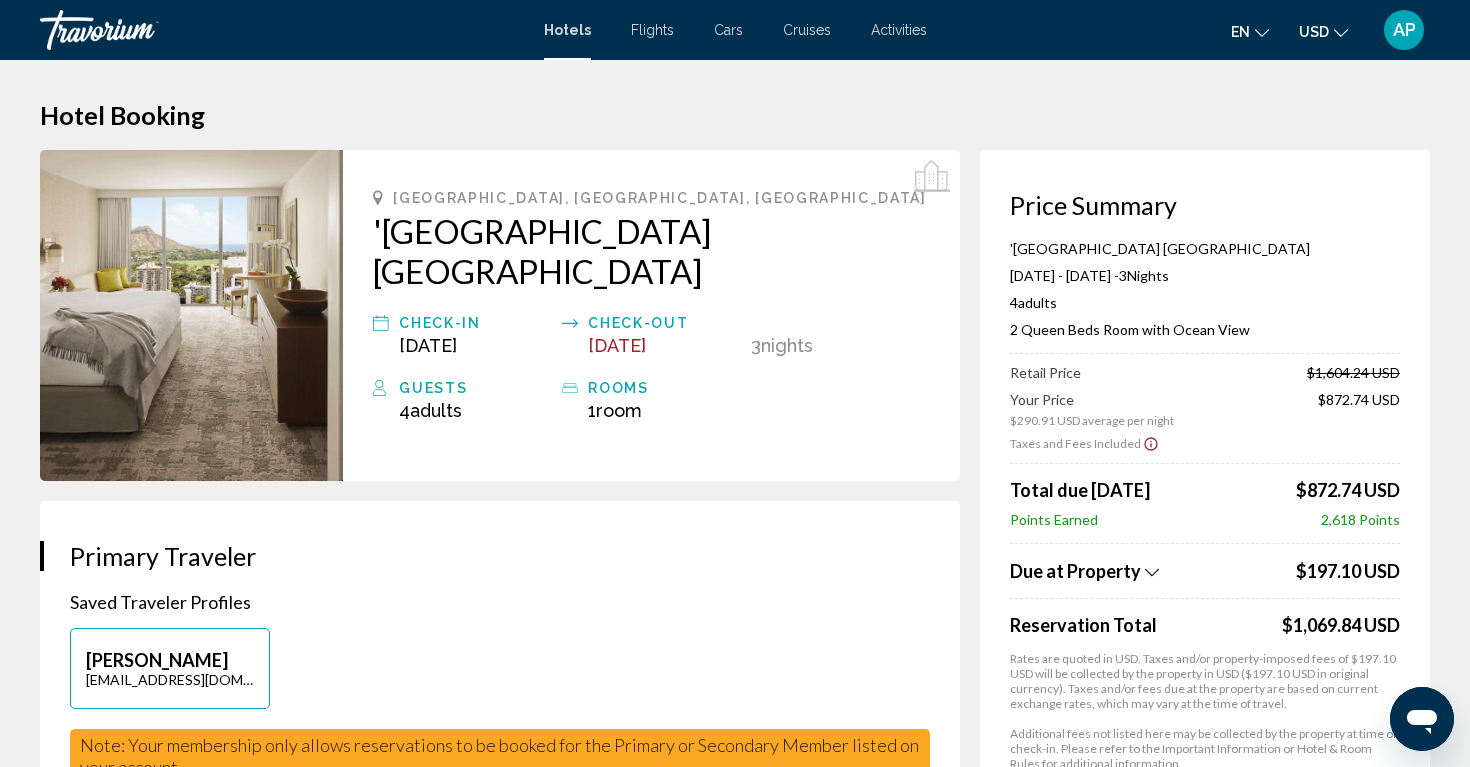 click at bounding box center [191, 315] 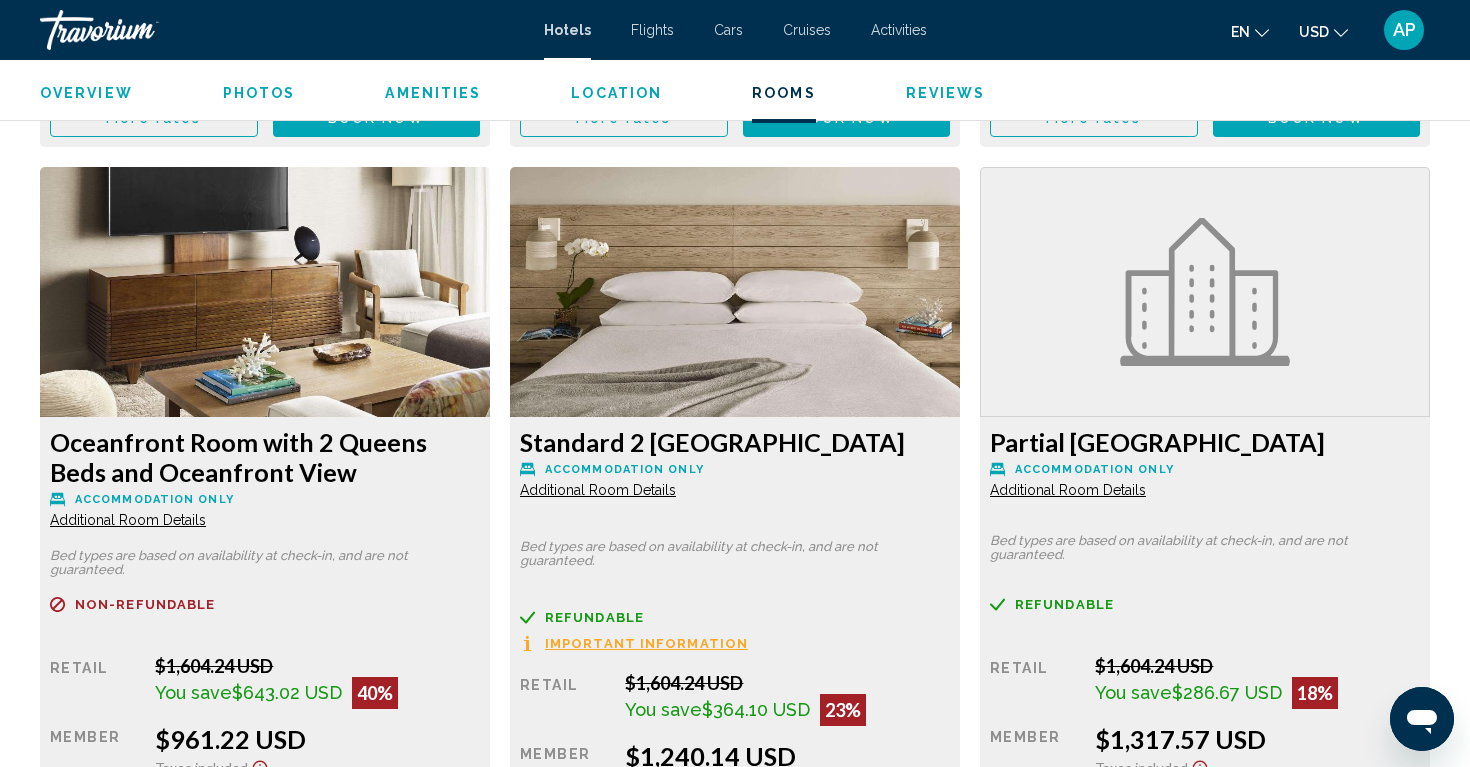scroll, scrollTop: 4151, scrollLeft: 0, axis: vertical 